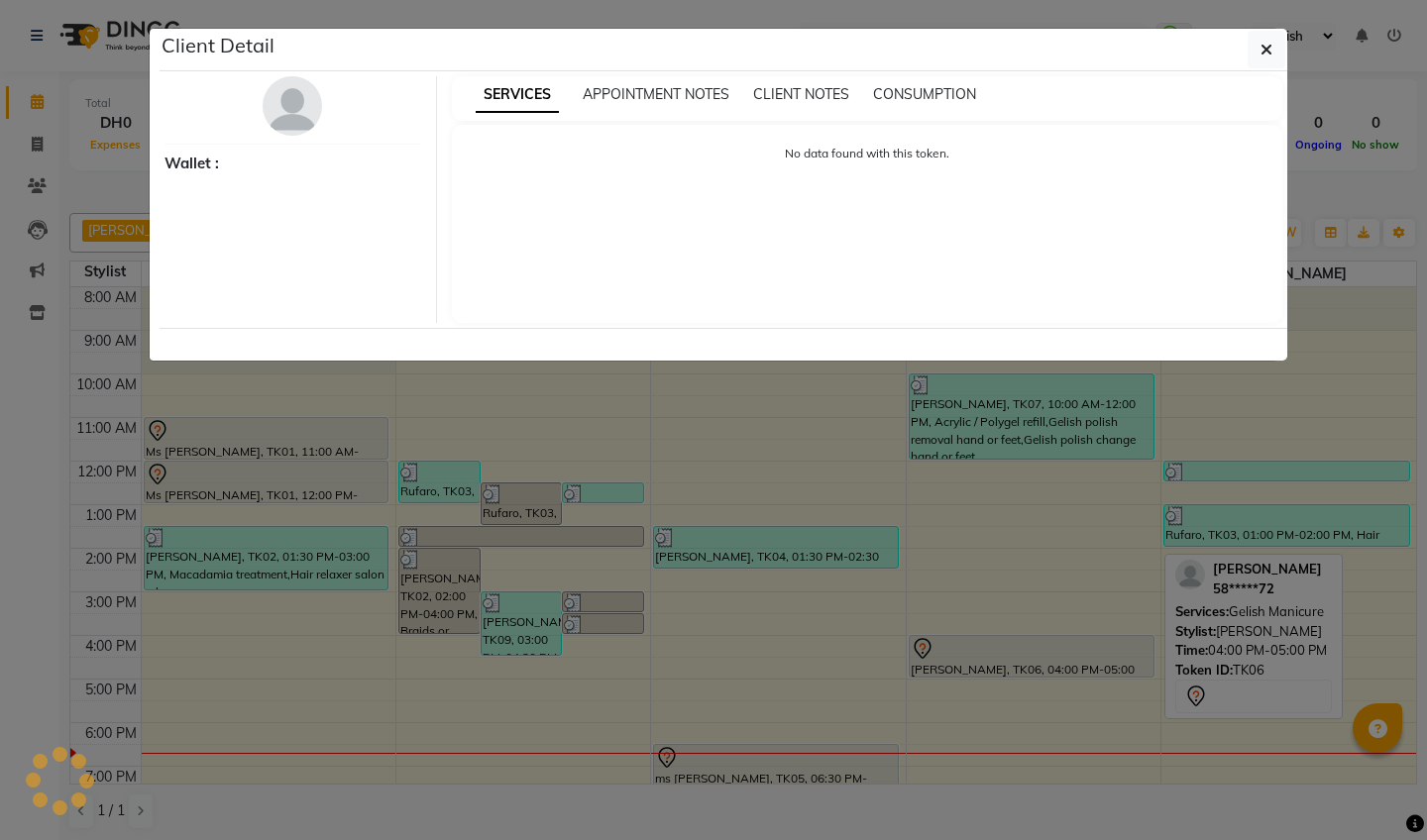 scroll, scrollTop: 0, scrollLeft: 0, axis: both 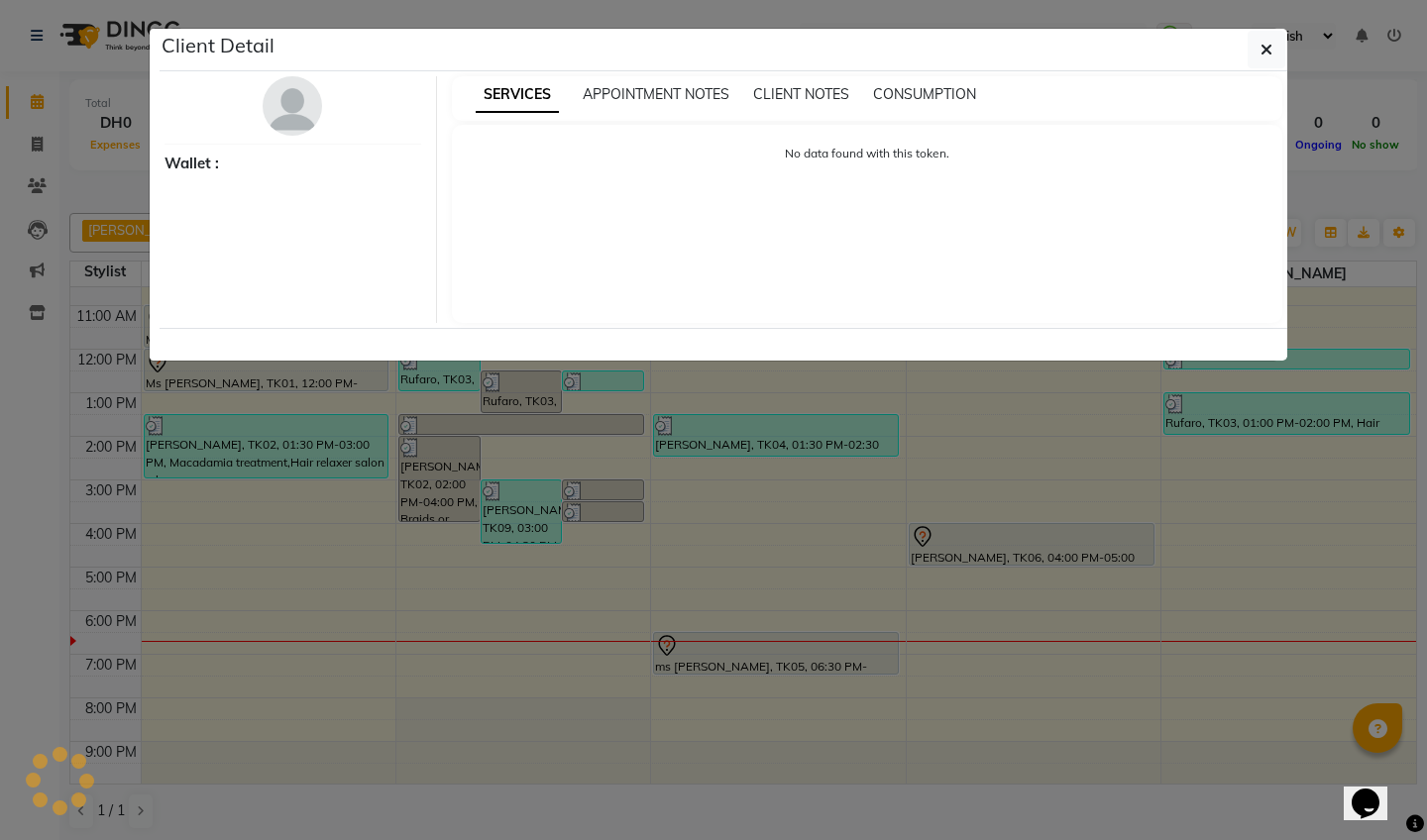 select on "7" 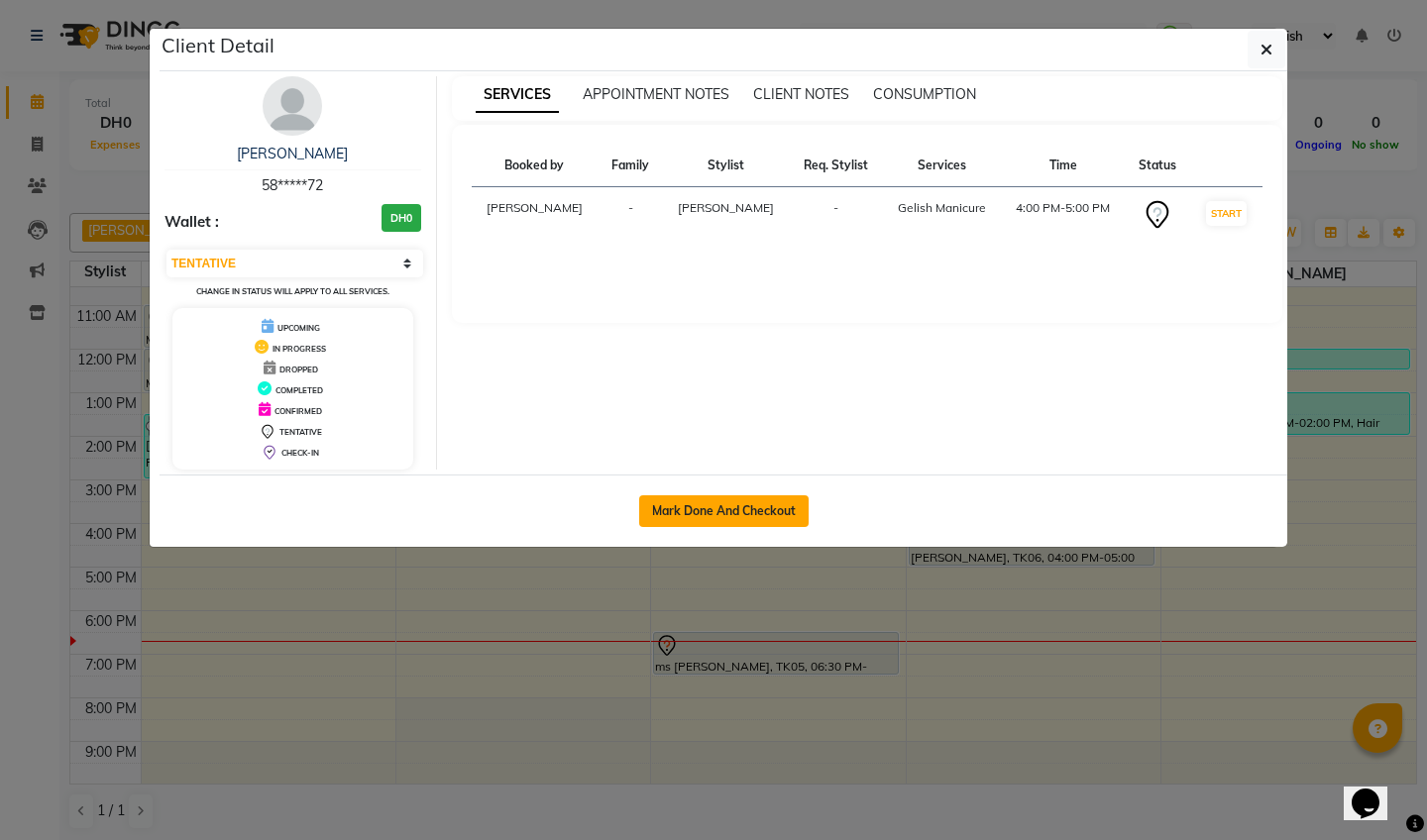 click on "Mark Done And Checkout" 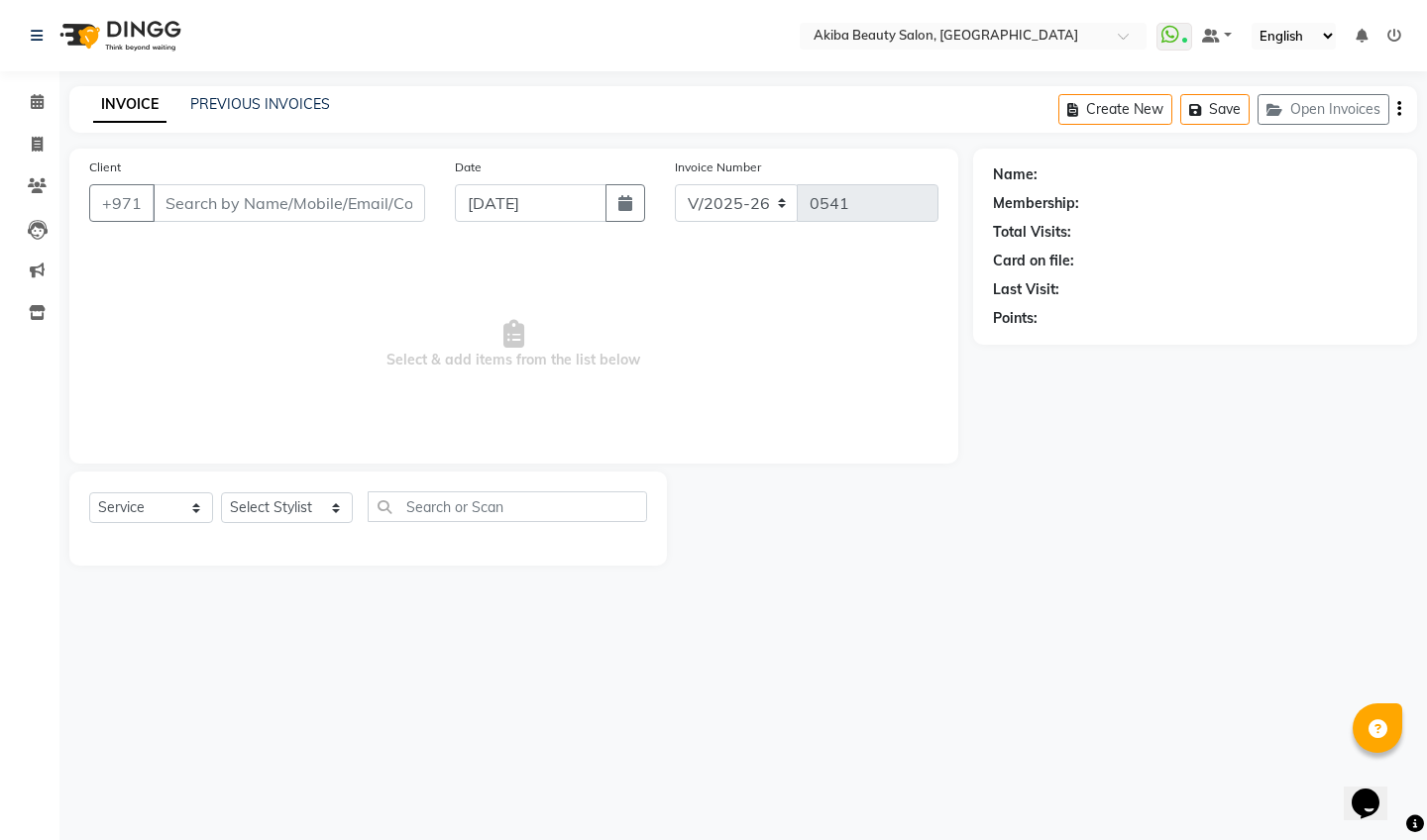 type on "58*****72" 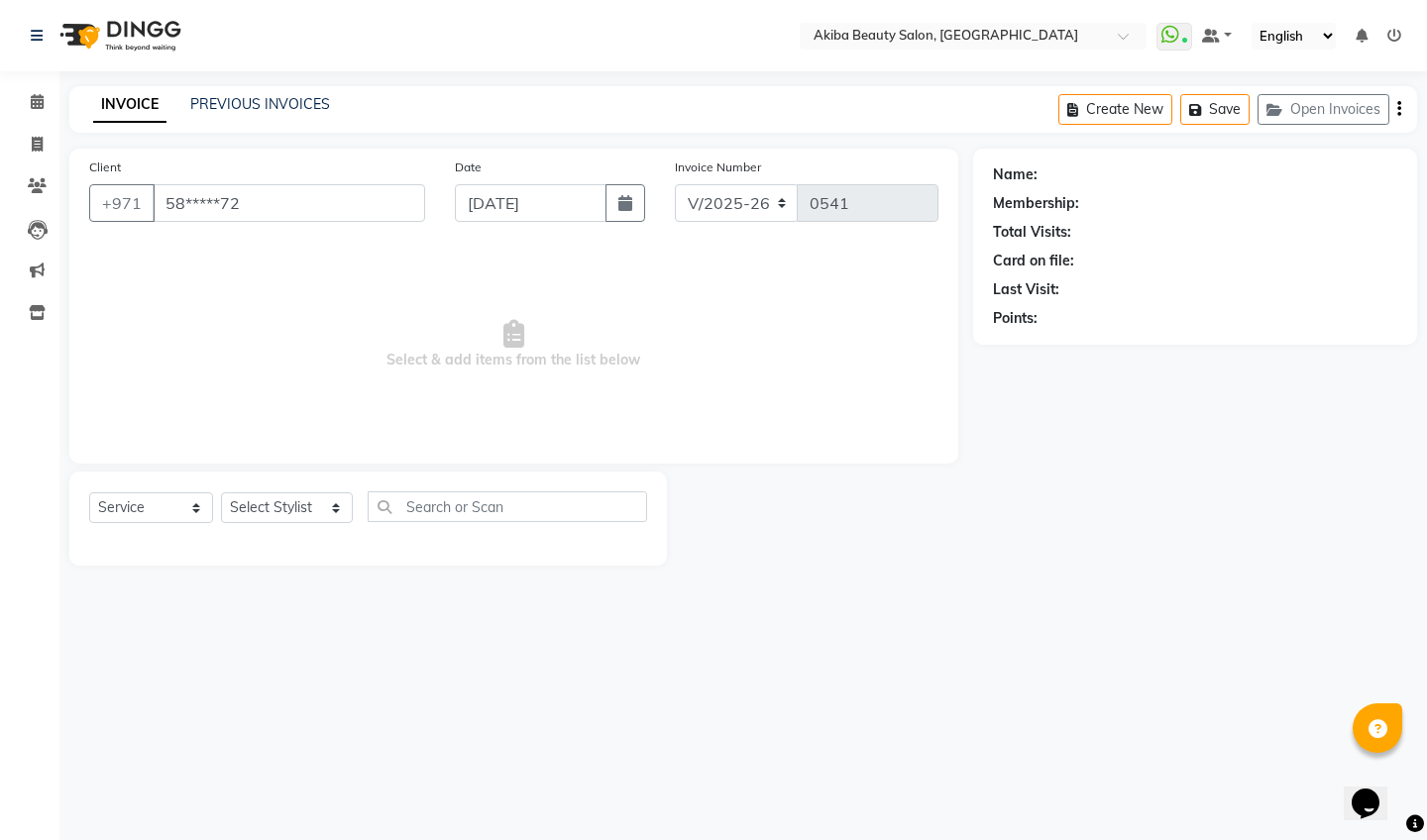 select on "83207" 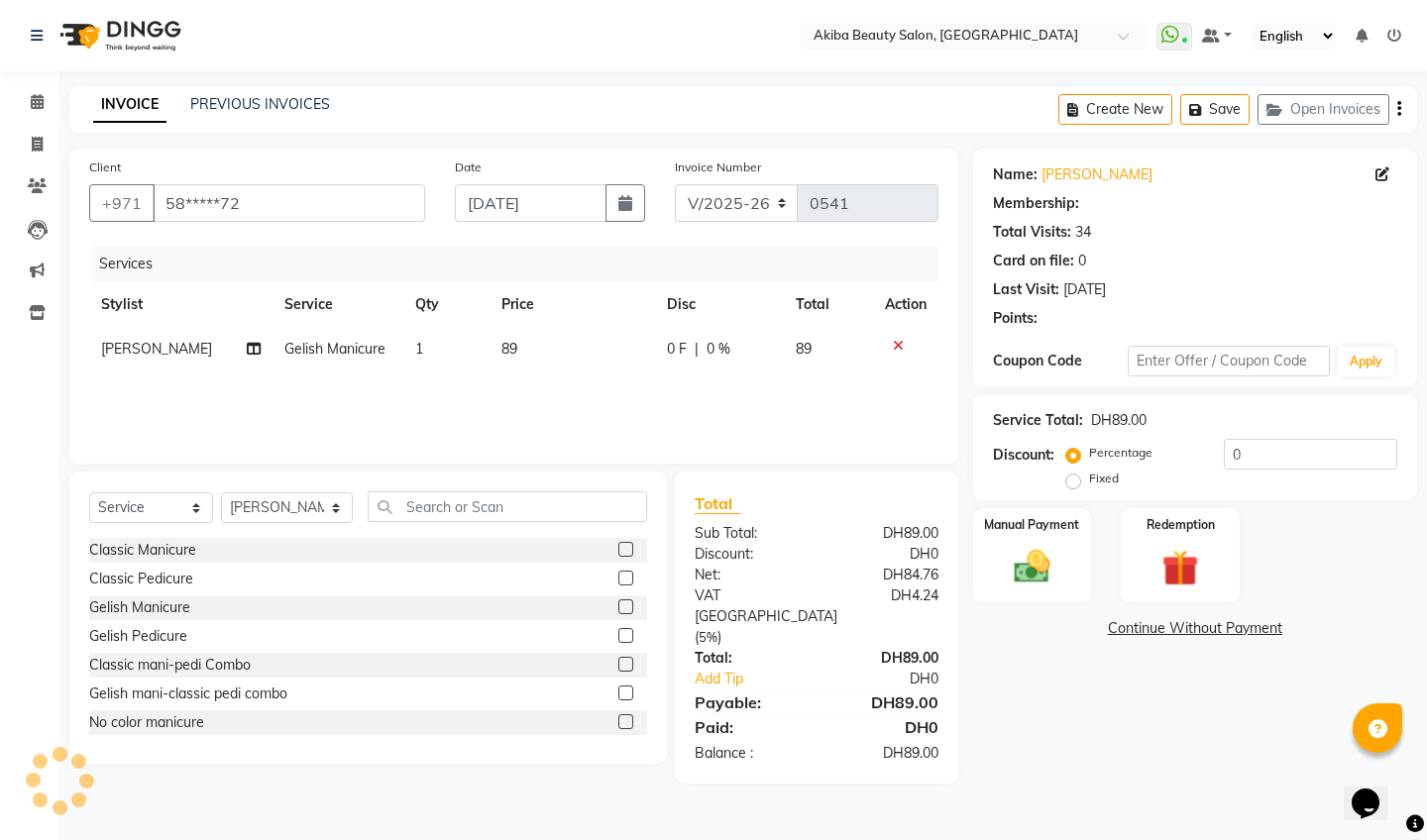 select on "1: Object" 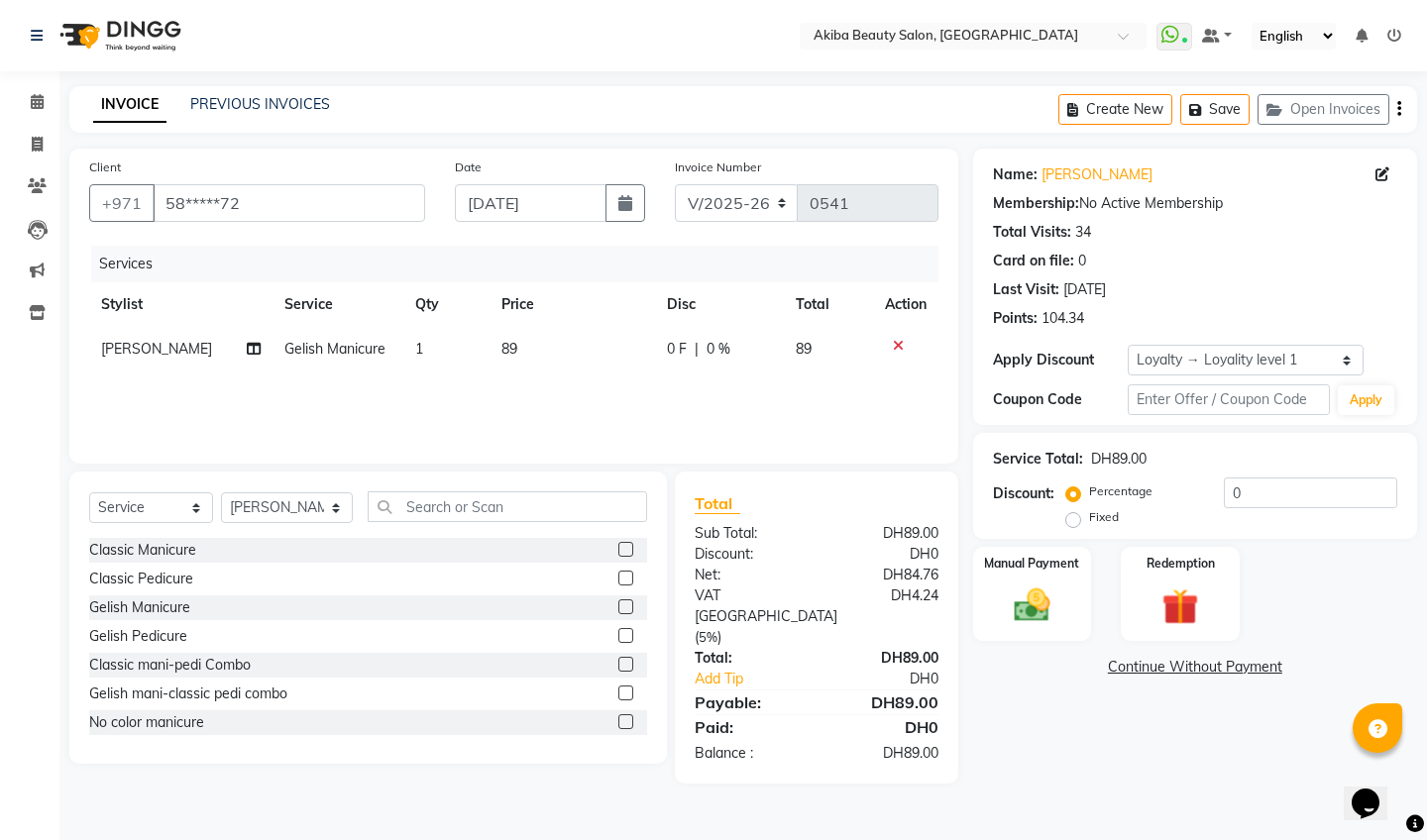 click on "89" 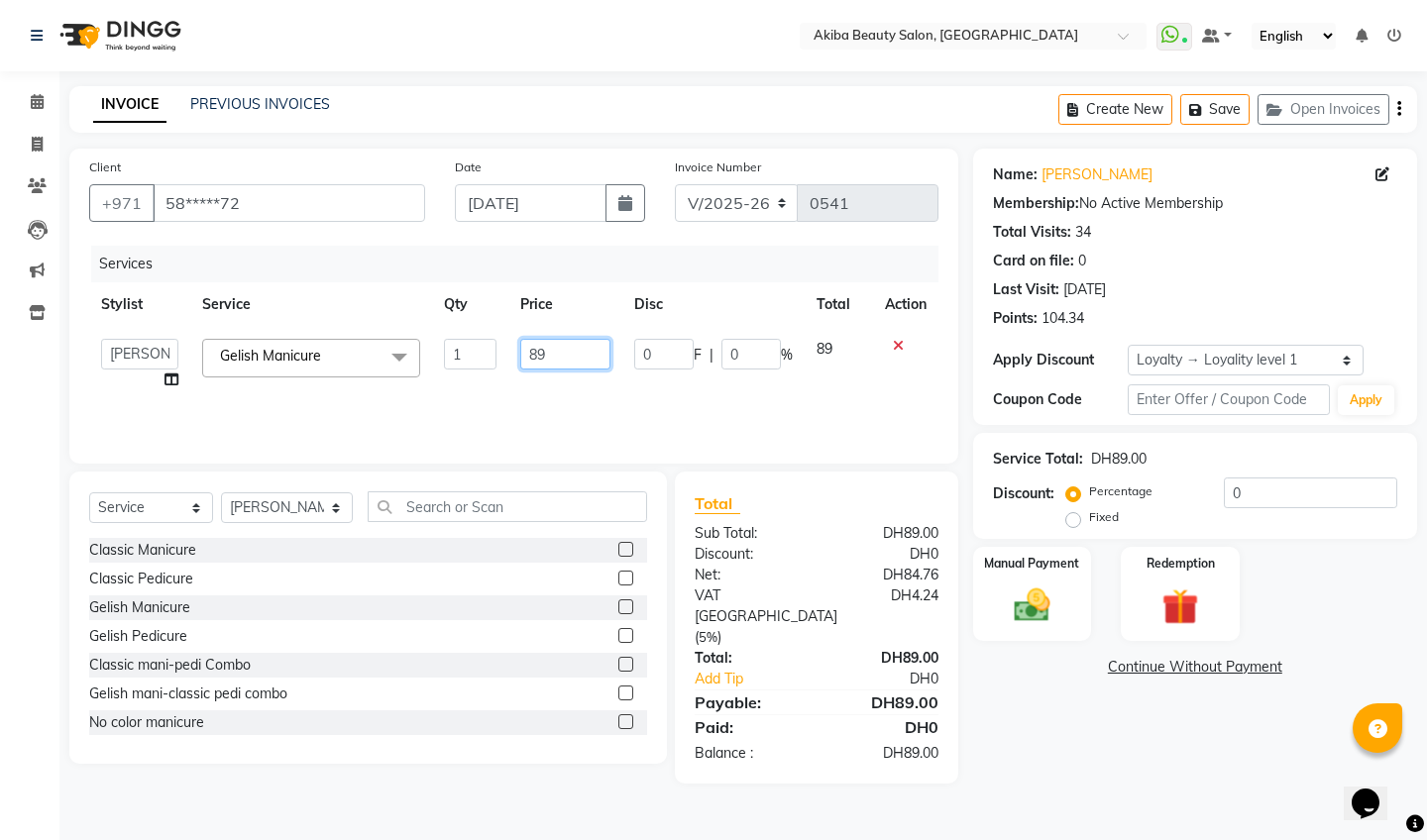 click on "89" 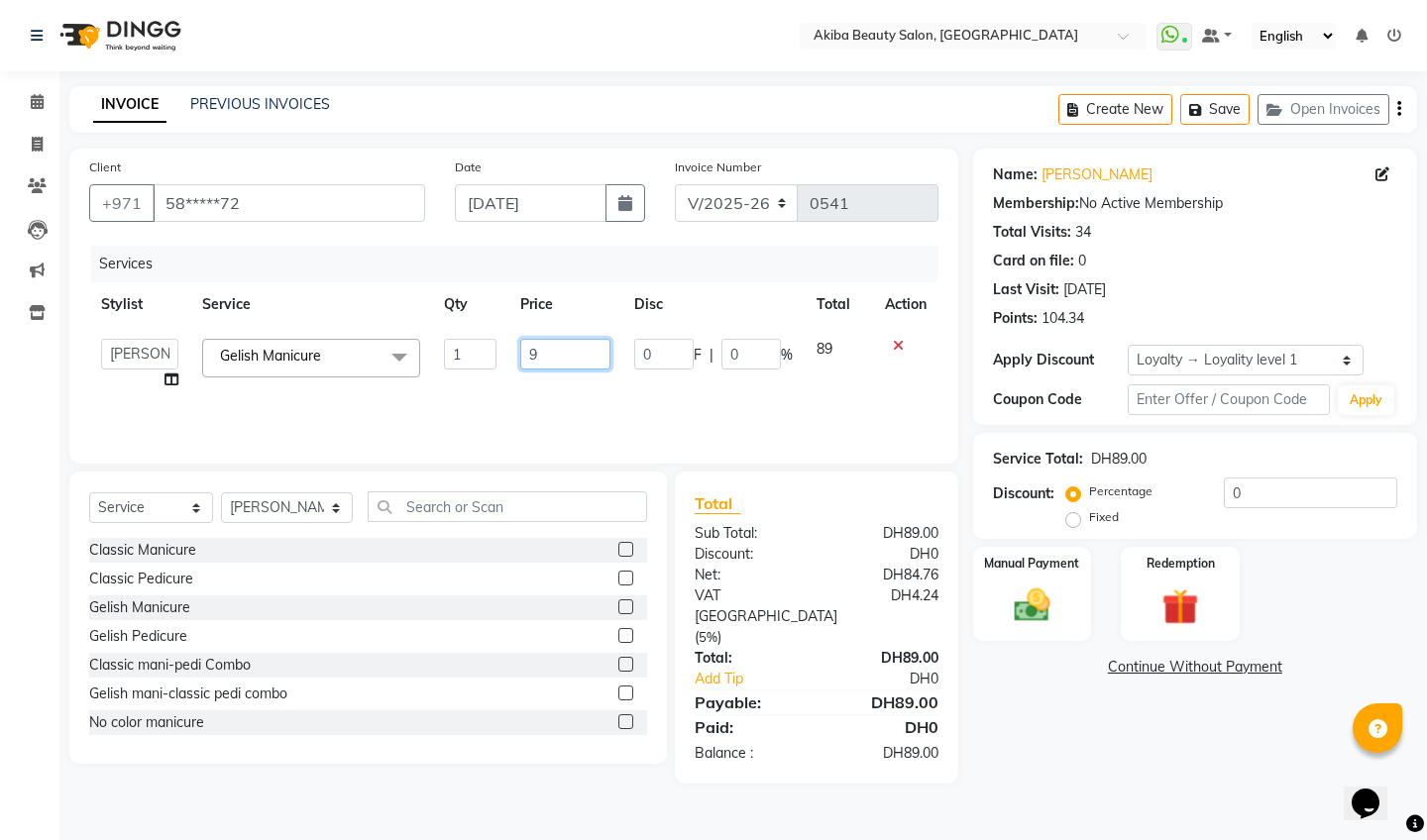 type on "90" 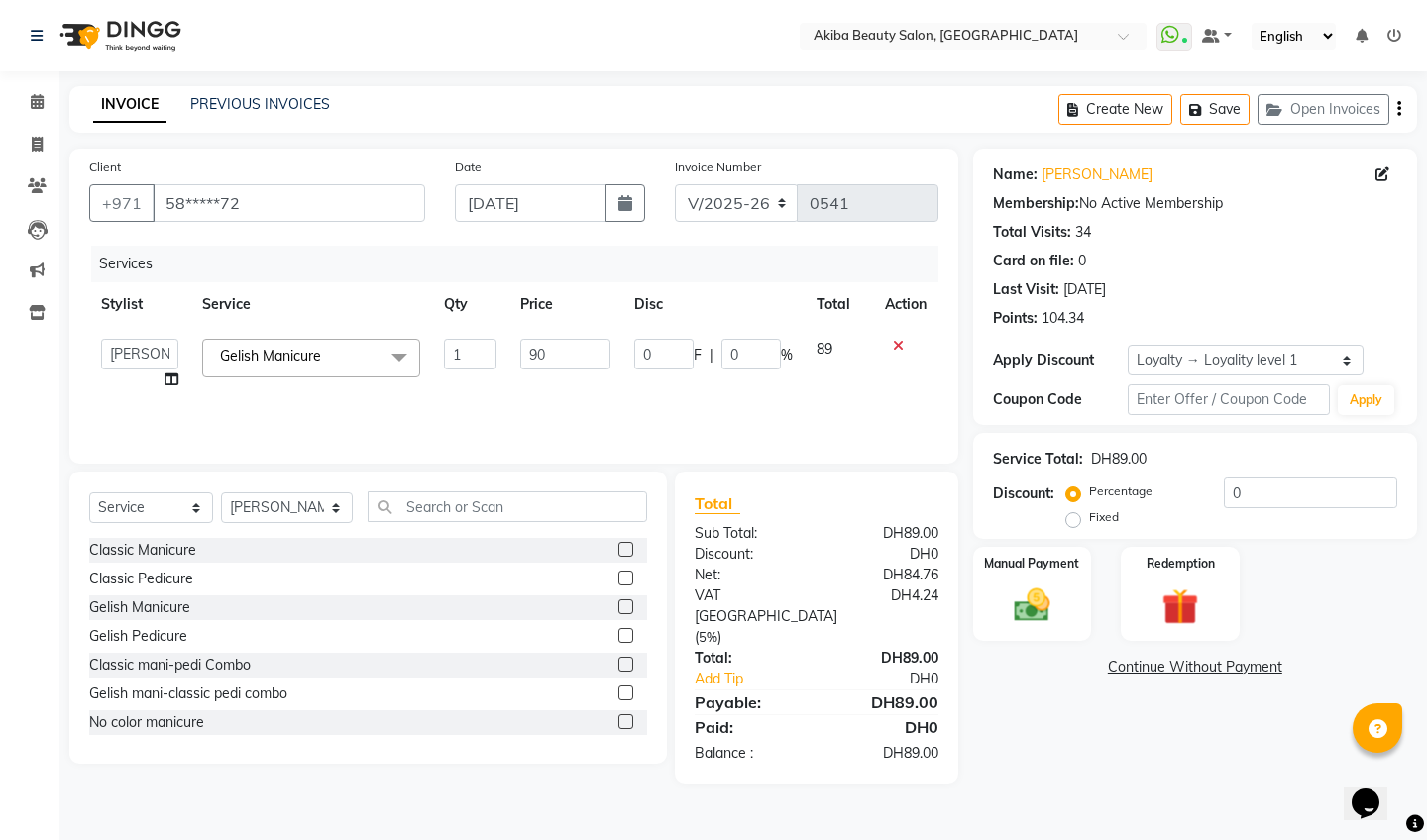 click on "Services Stylist Service Qty Price Disc Total Action  [PERSON_NAME]   [PERSON_NAME]   [PERSON_NAME]   [PERSON_NAME]   Roseeler [PERSON_NAME]   [PERSON_NAME]  Gelish Manicure  x Classic Manicure Classic Pedicure Gelish Manicure Gelish Pedicure Classic mani-pedi Combo Gelish mani-classic pedi combo No color manicure No color pedicure Gelish French Manicure Cut & files hand or feet Polish change hand or Feet Gelish polish change hand or feet Gelish polish removal hand or feet Gelish French pedicure Princess package:mani-pedi + massage Acrylic overlays hand or feet Acrylic overlays combo Acrylic Extension classic Acrylic Extension gelish Acrylic Ombre Polygel Ombre Acrylic / Polygel refill Softgel extension classic Softgel extension gelish Polygel extension classic Polygel extension gelish Softgel refill Paraffin treatment hand/ feet Nail art per finger Gel Overlay Microblading Microblading Retouch Eyebrows Lamination Eyelash curling Eyebrows tint Classic Eyelashes Volume Eyelashes Refill Eyelashes Gold Facial 1 0" 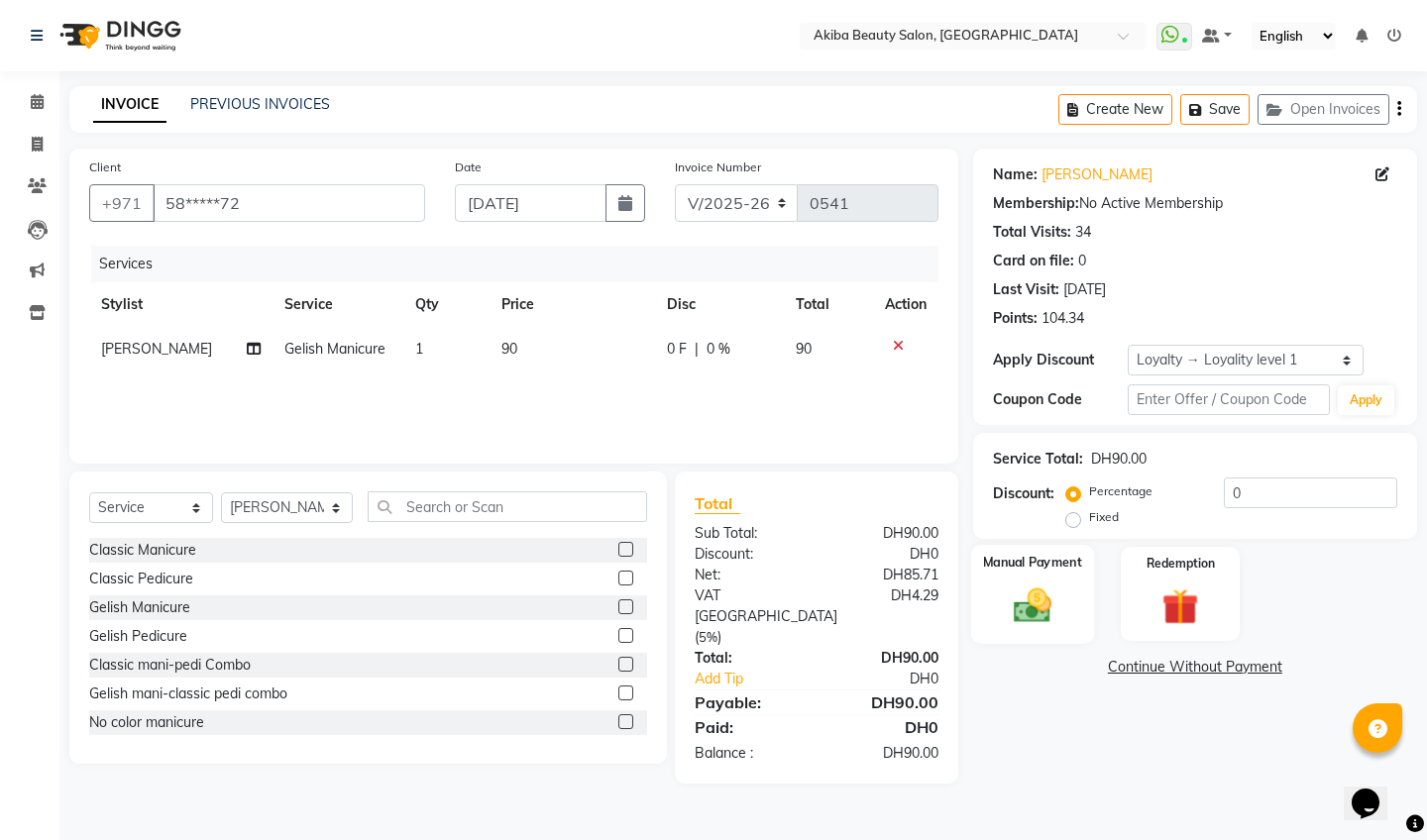 click 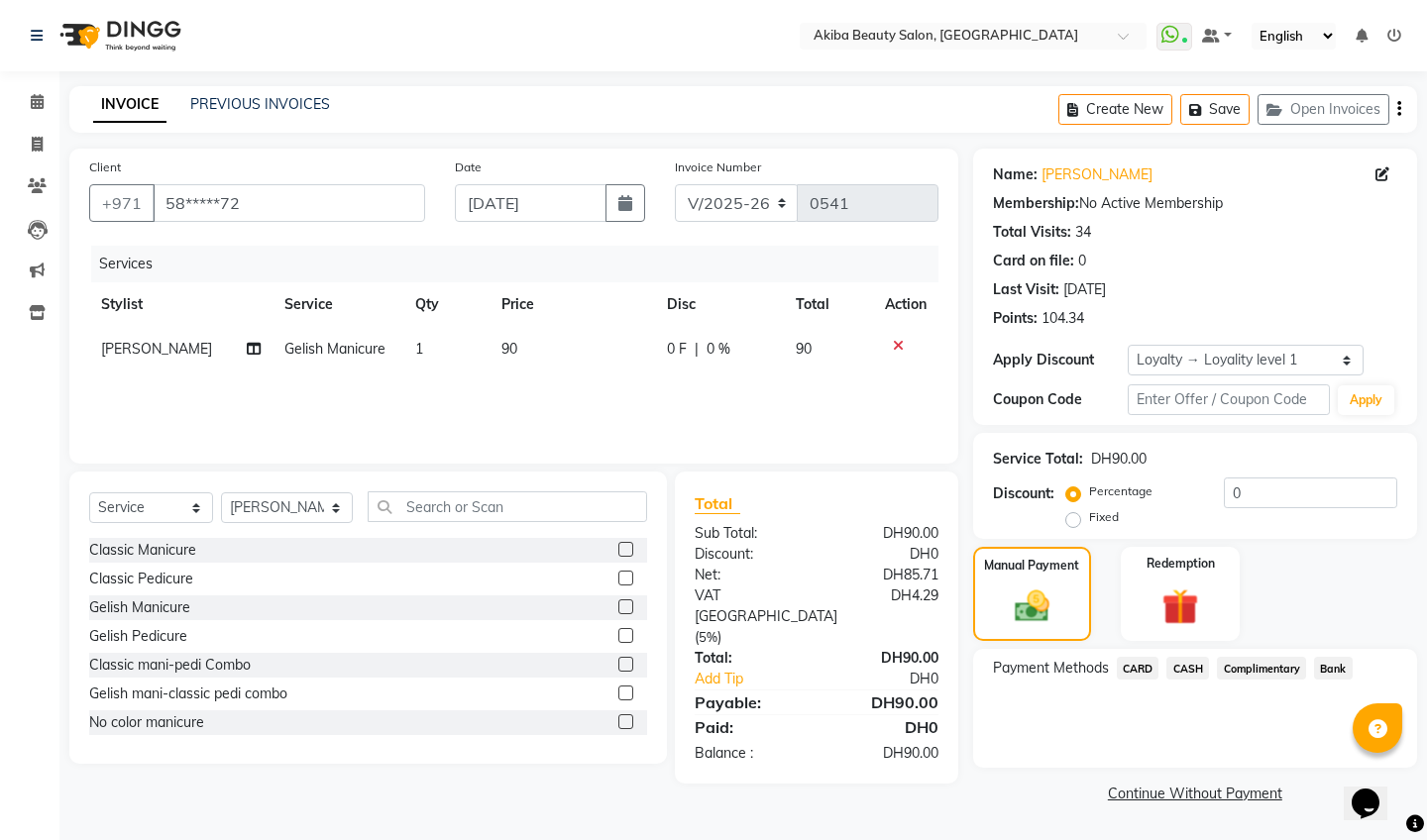 click on "CARD" 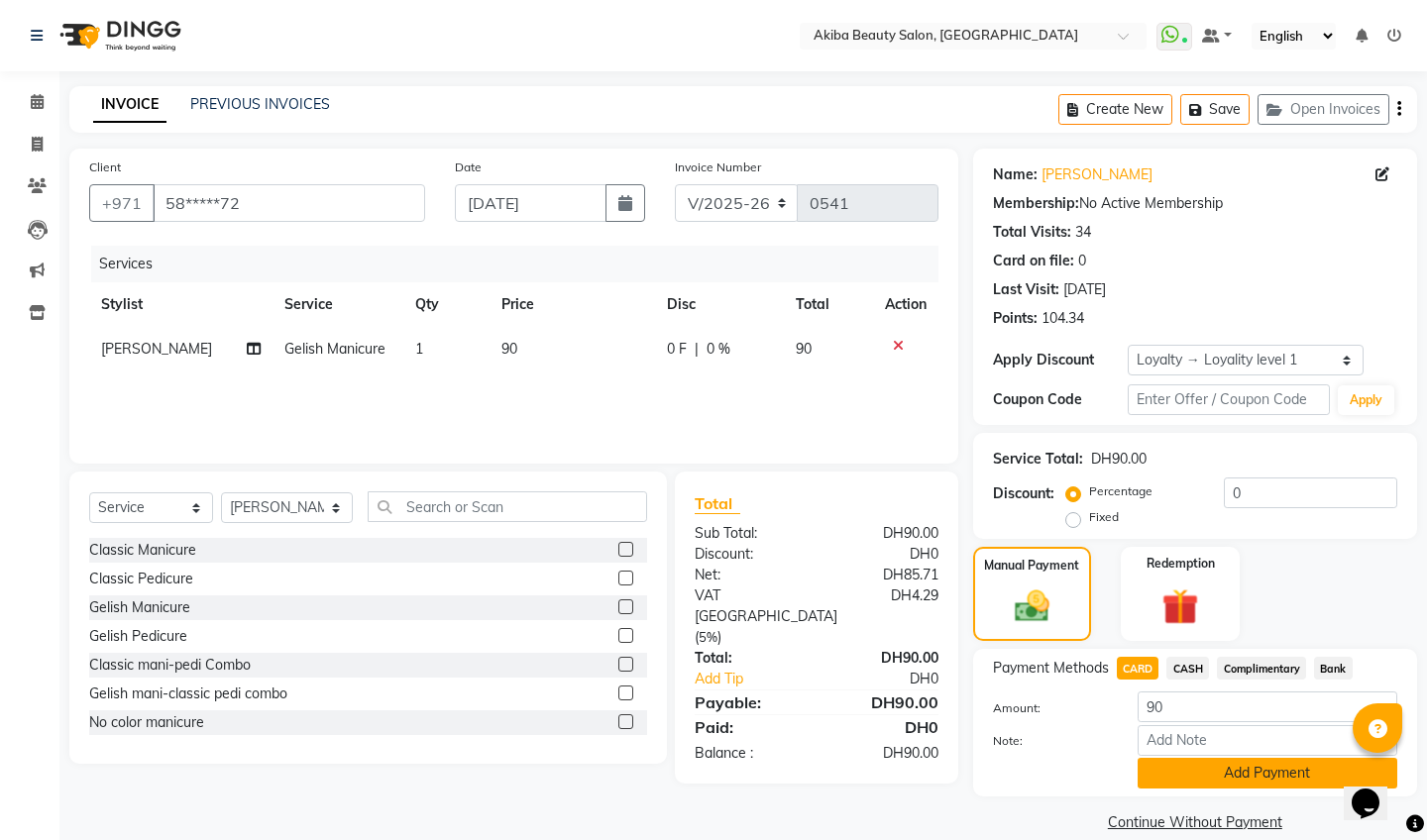 click on "Add Payment" 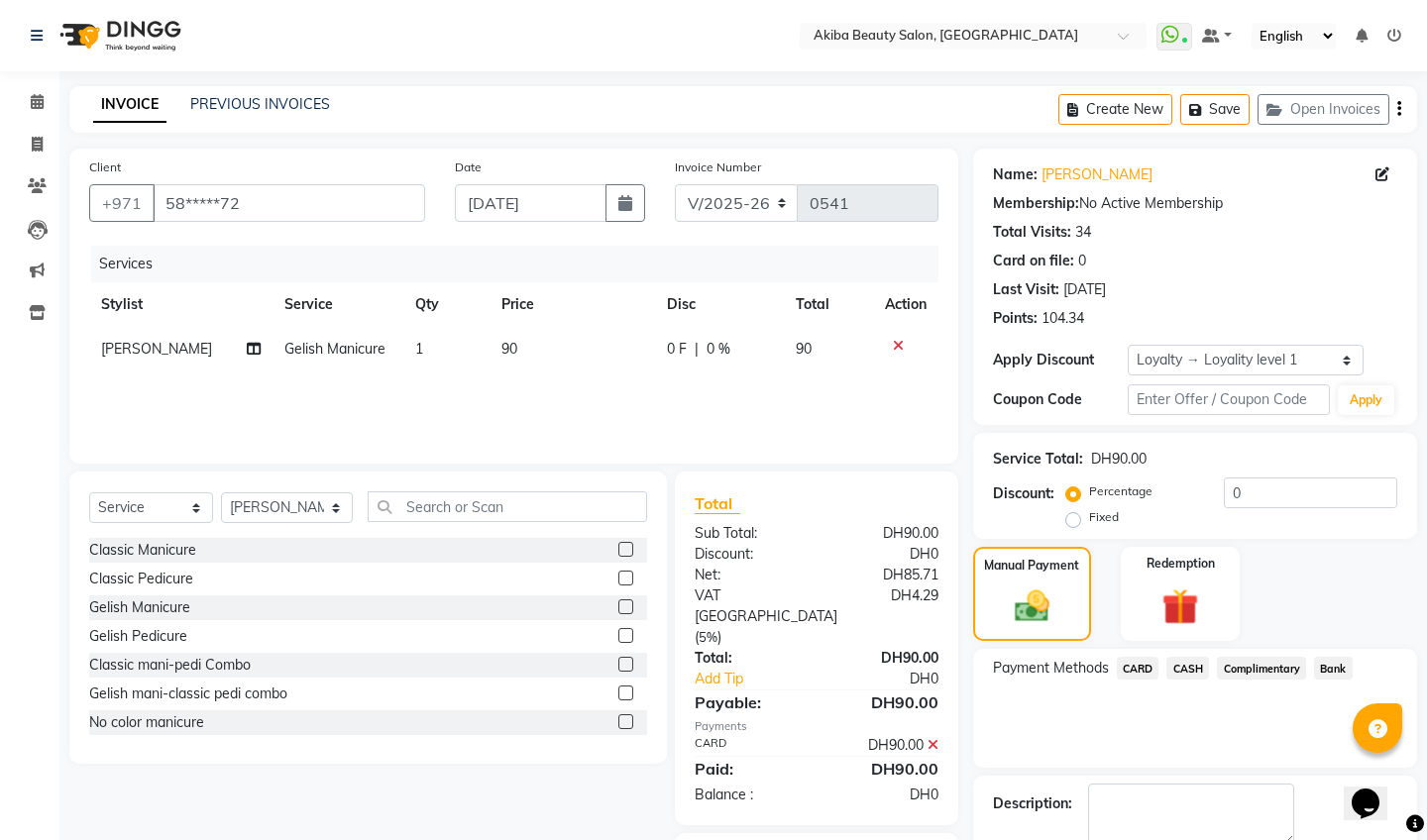 scroll, scrollTop: 110, scrollLeft: 0, axis: vertical 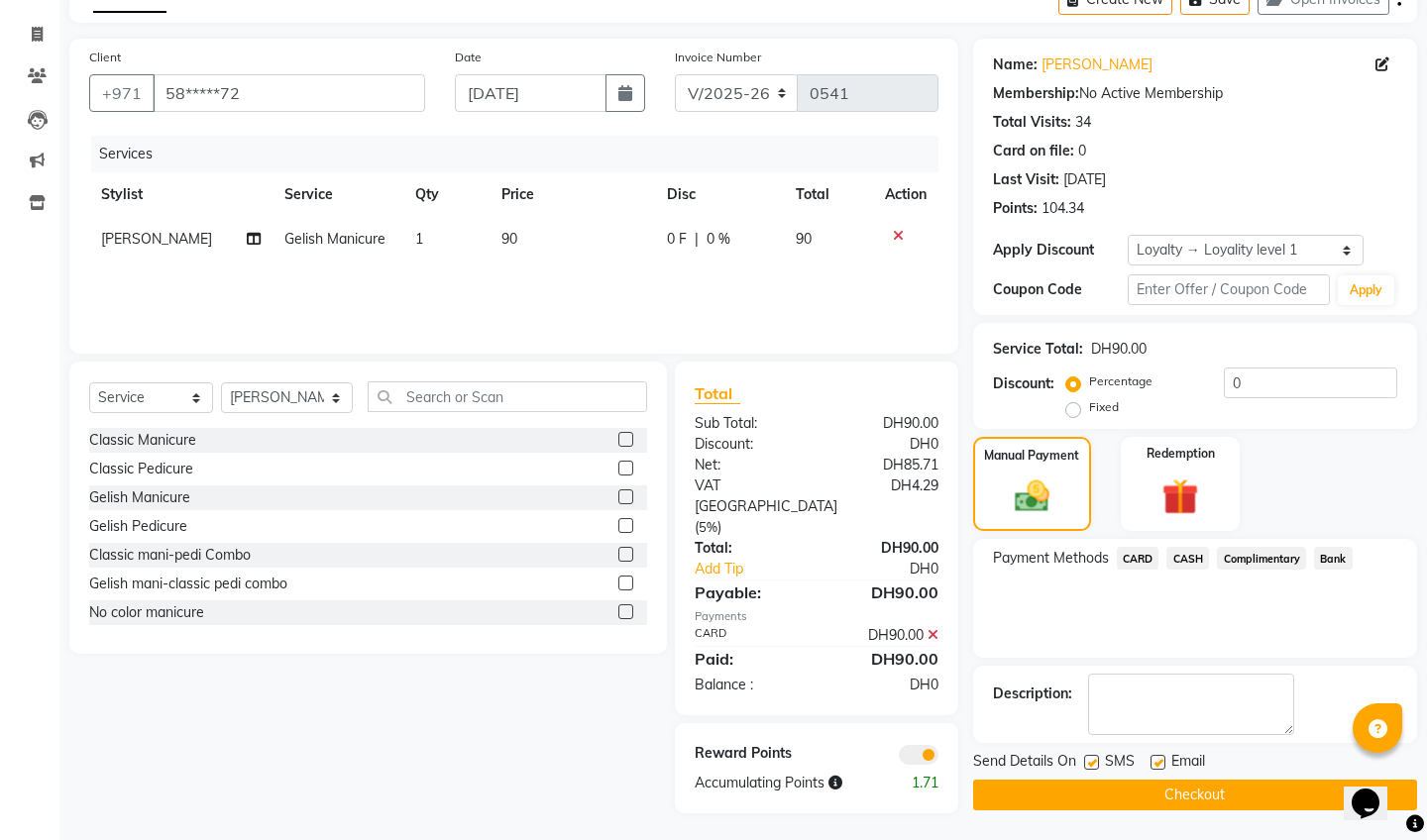 click on "Checkout" 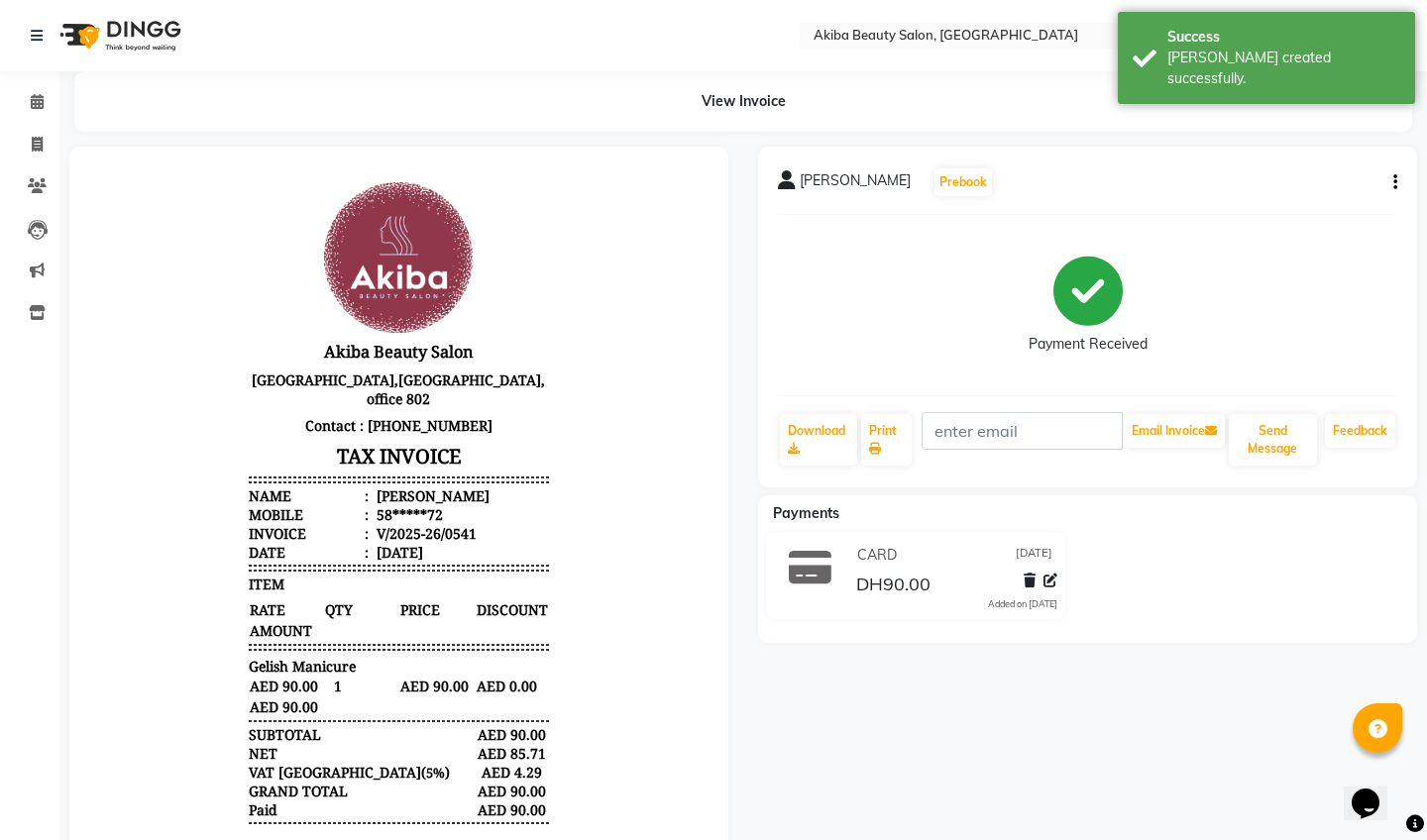 scroll, scrollTop: 0, scrollLeft: 0, axis: both 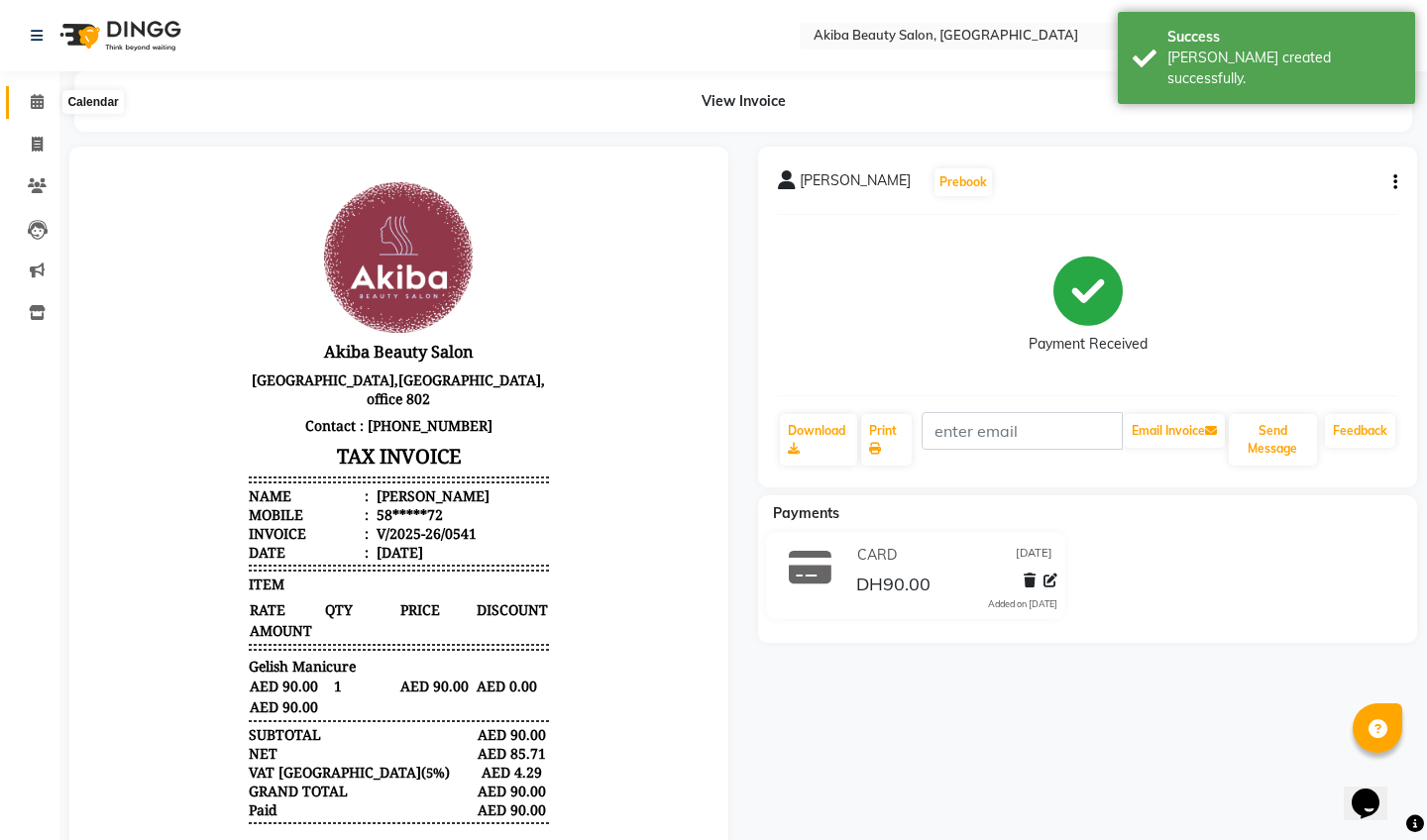click 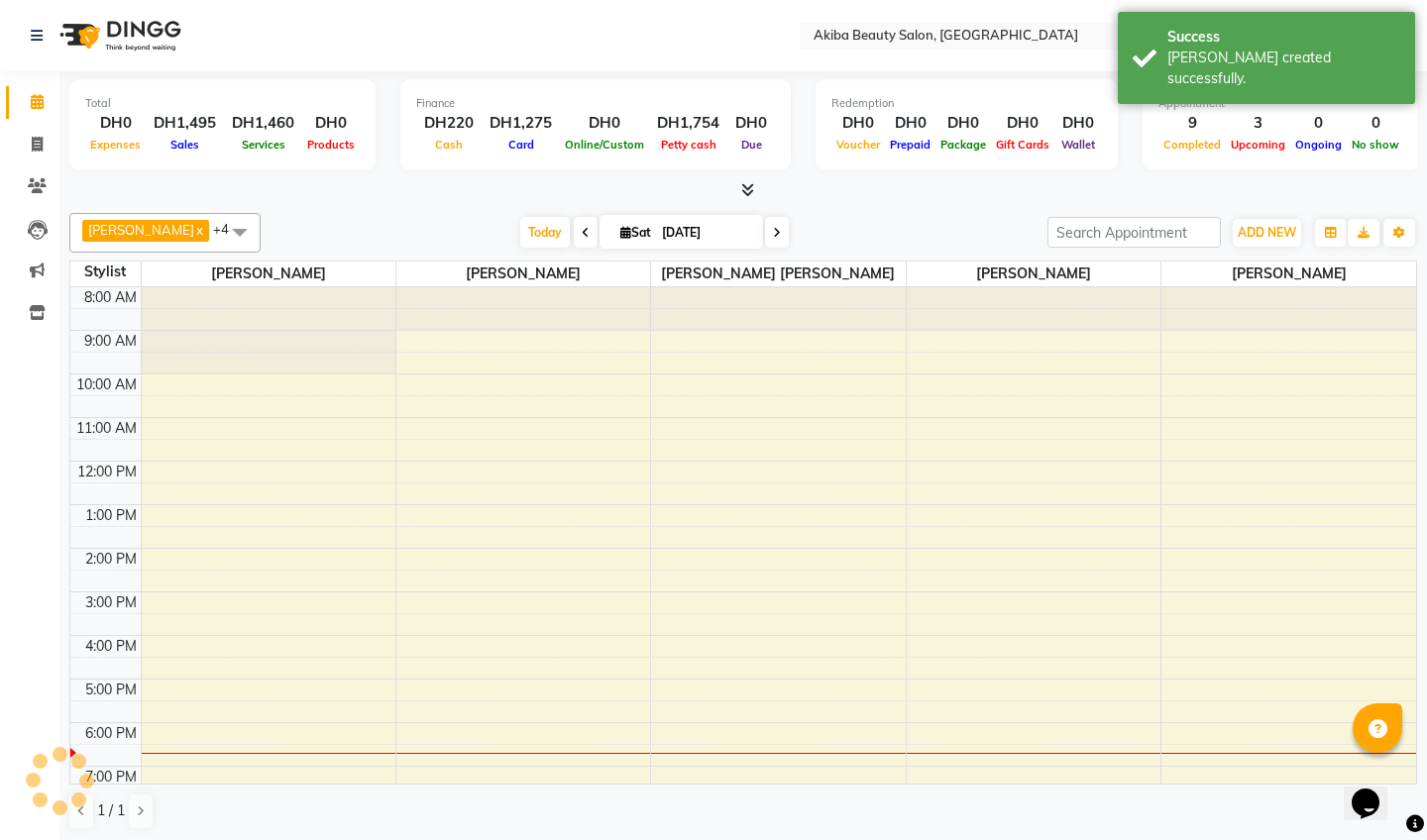 scroll, scrollTop: 75, scrollLeft: 0, axis: vertical 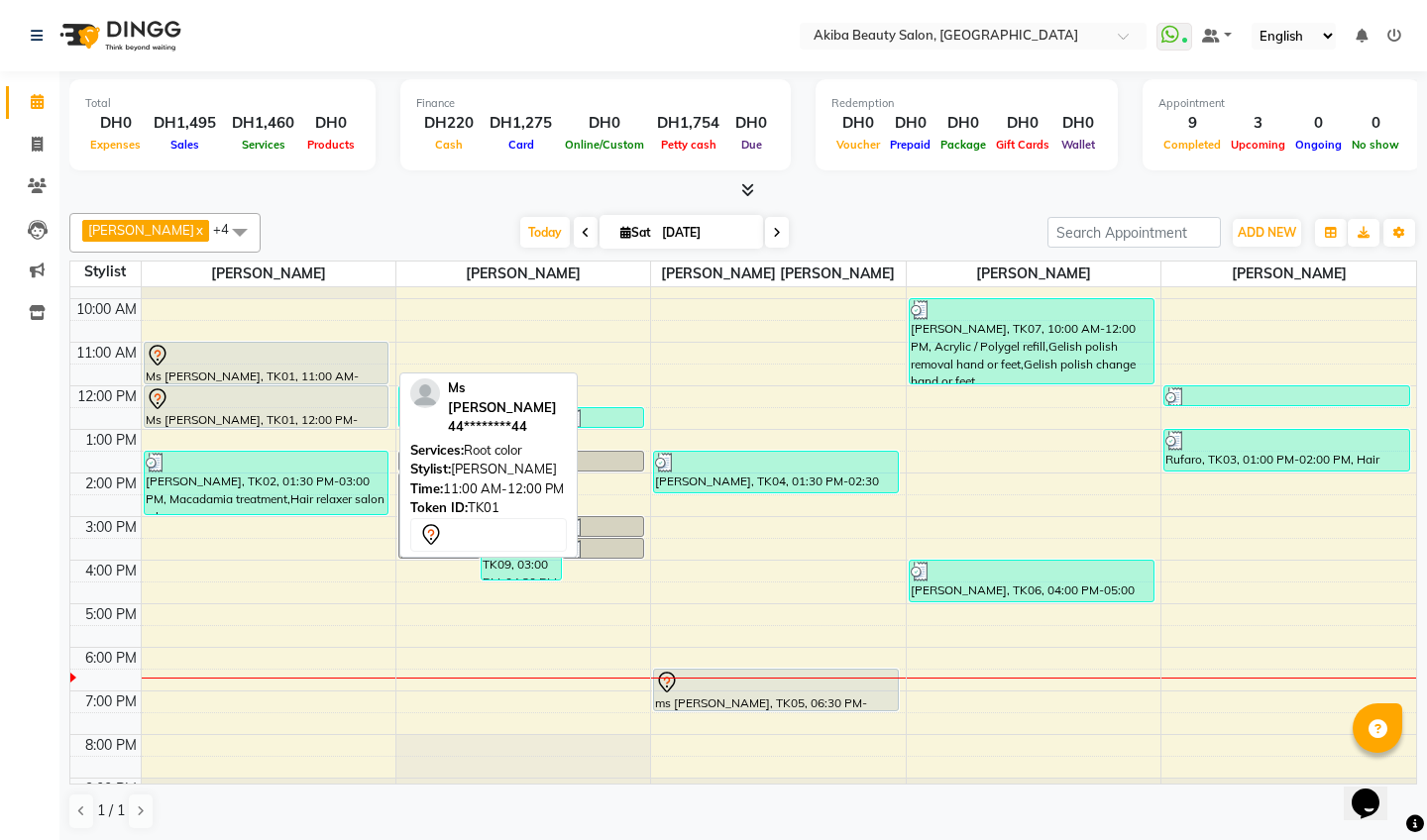 click at bounding box center [267, 356] 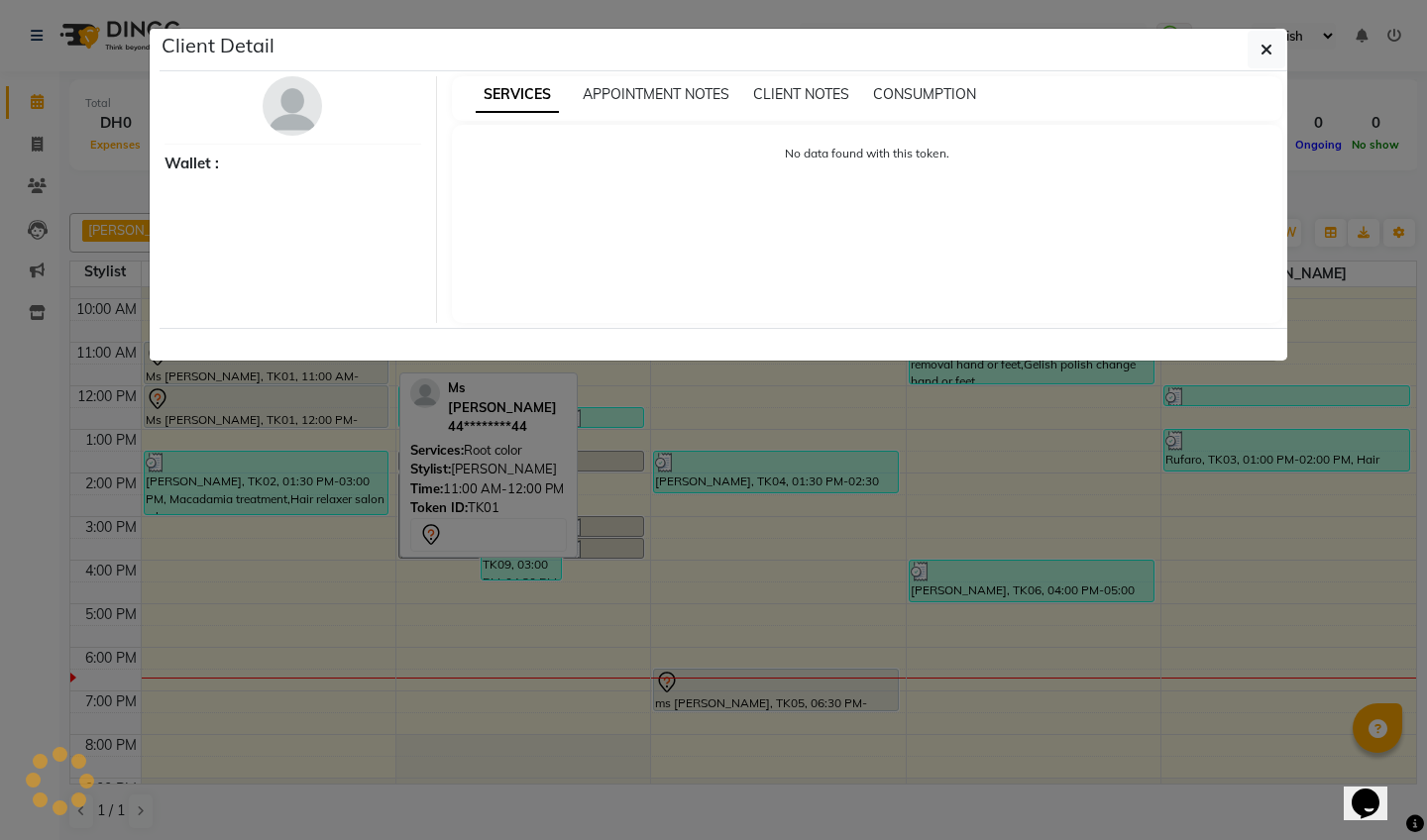 select on "7" 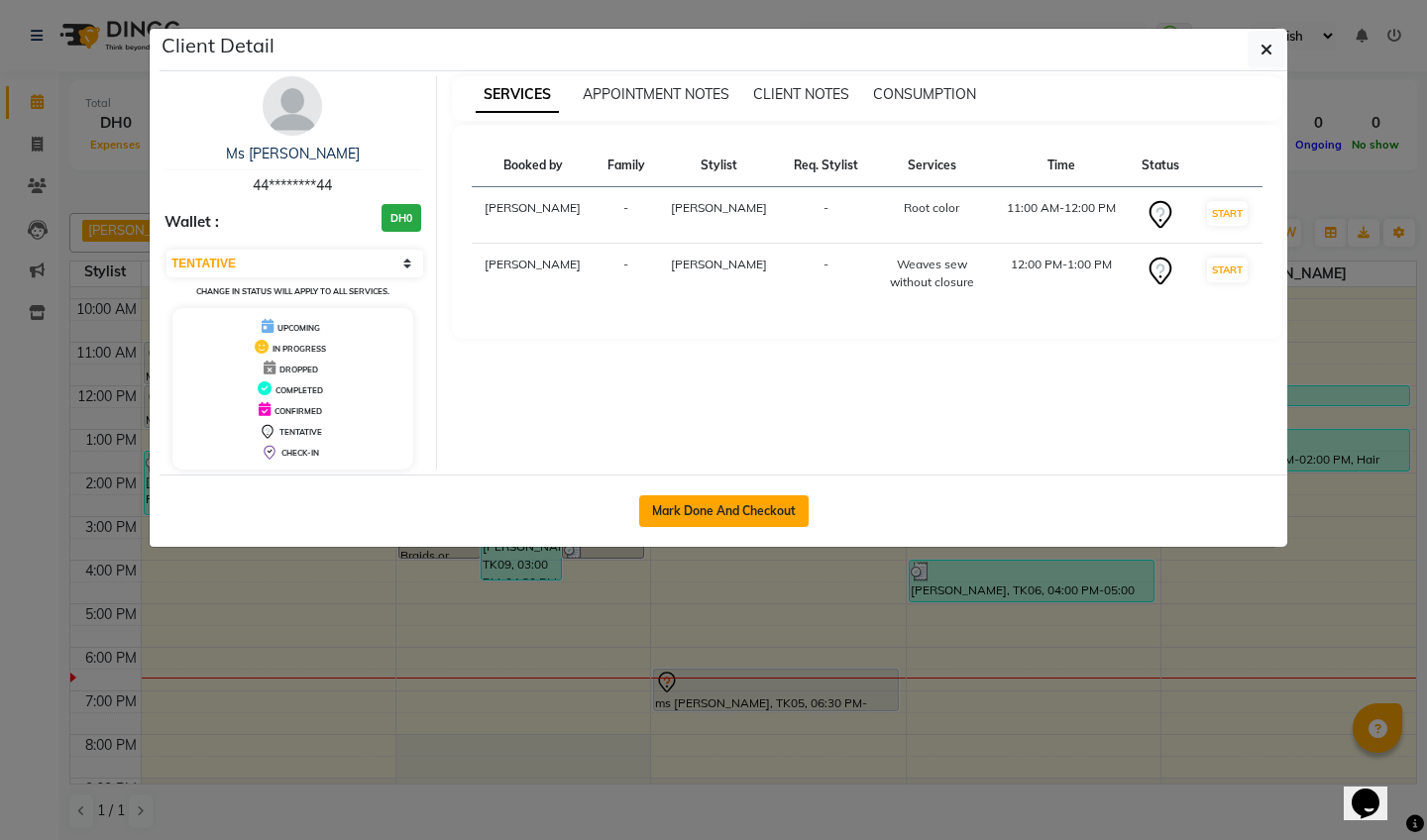 click on "Mark Done And Checkout" 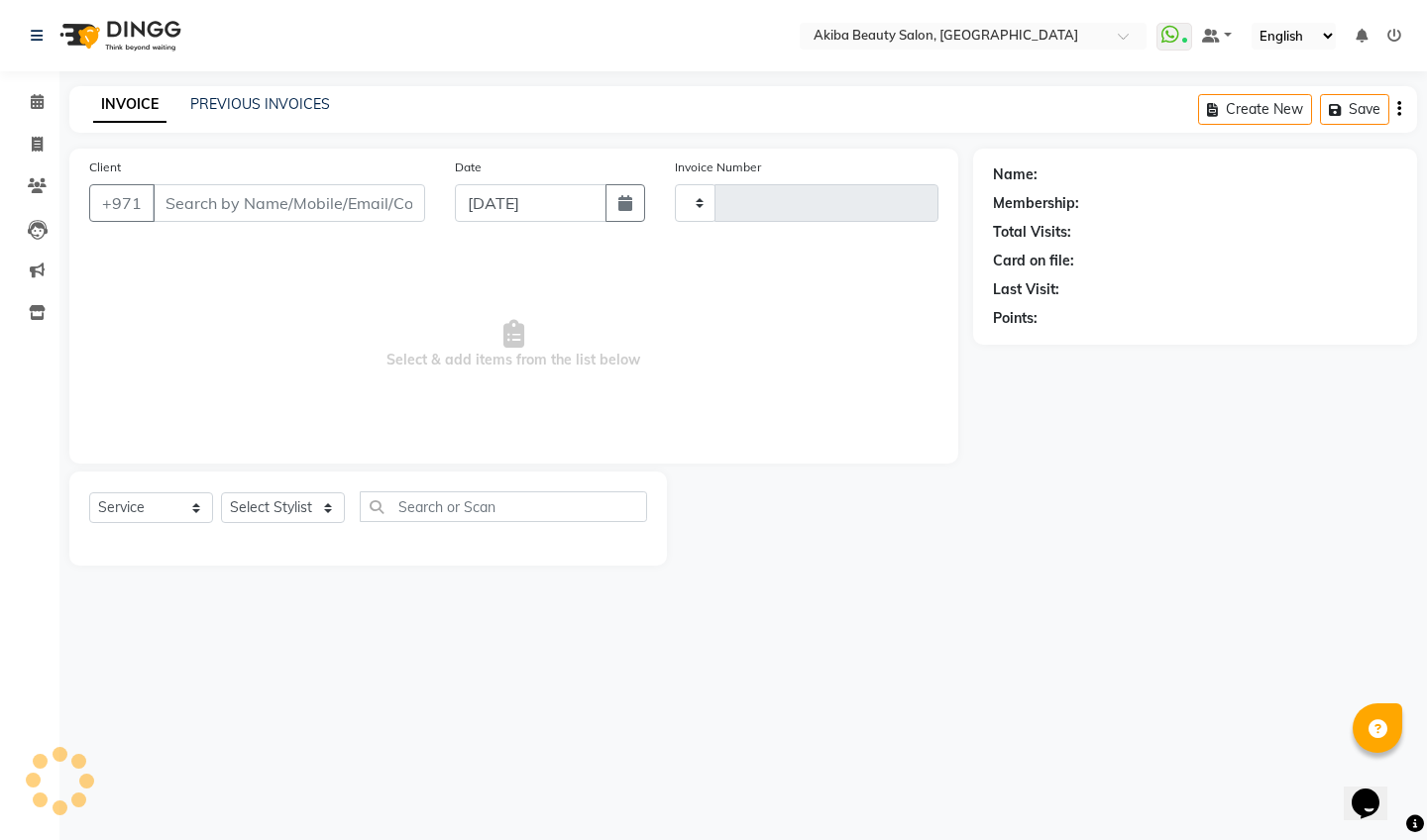 type on "0542" 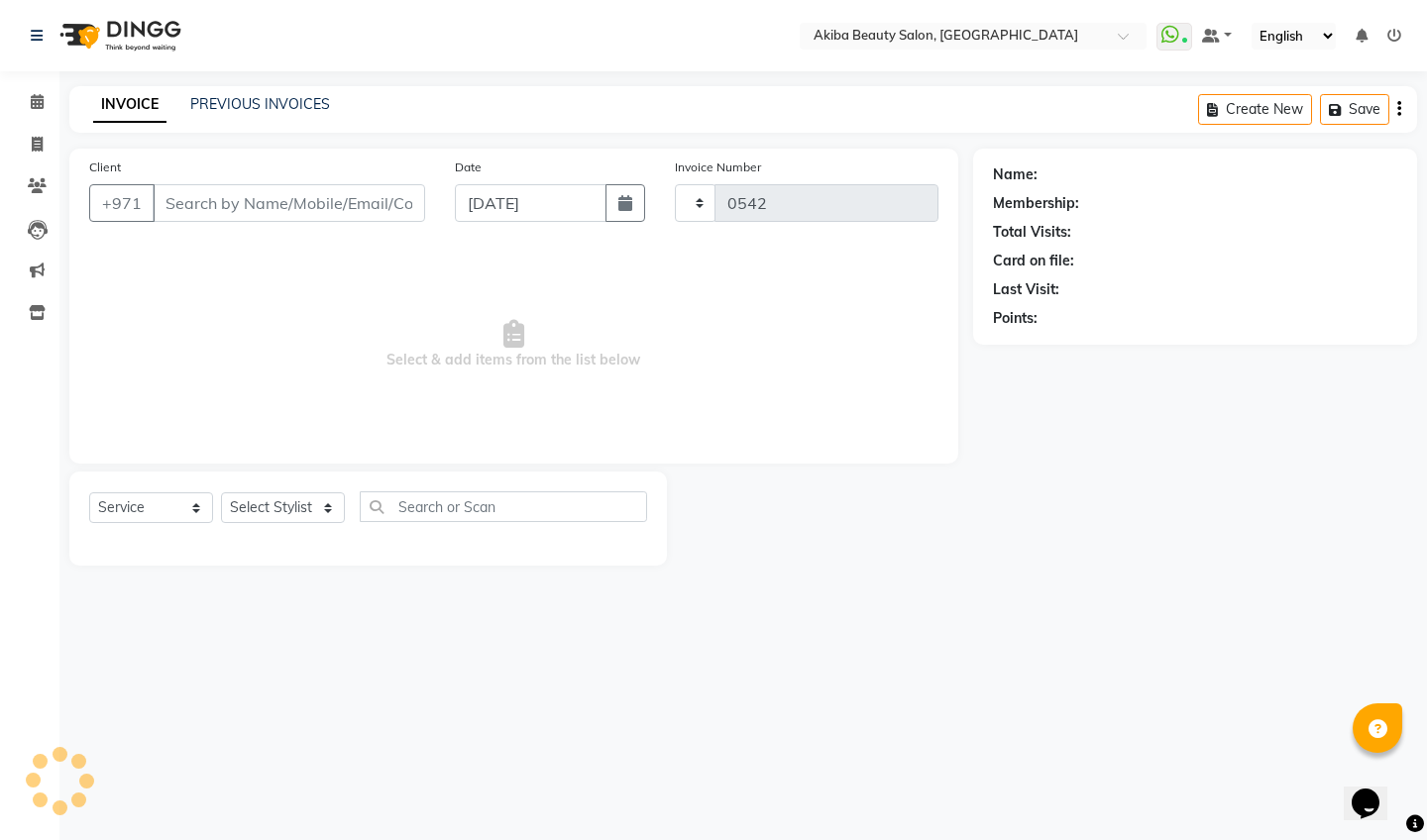 select on "5567" 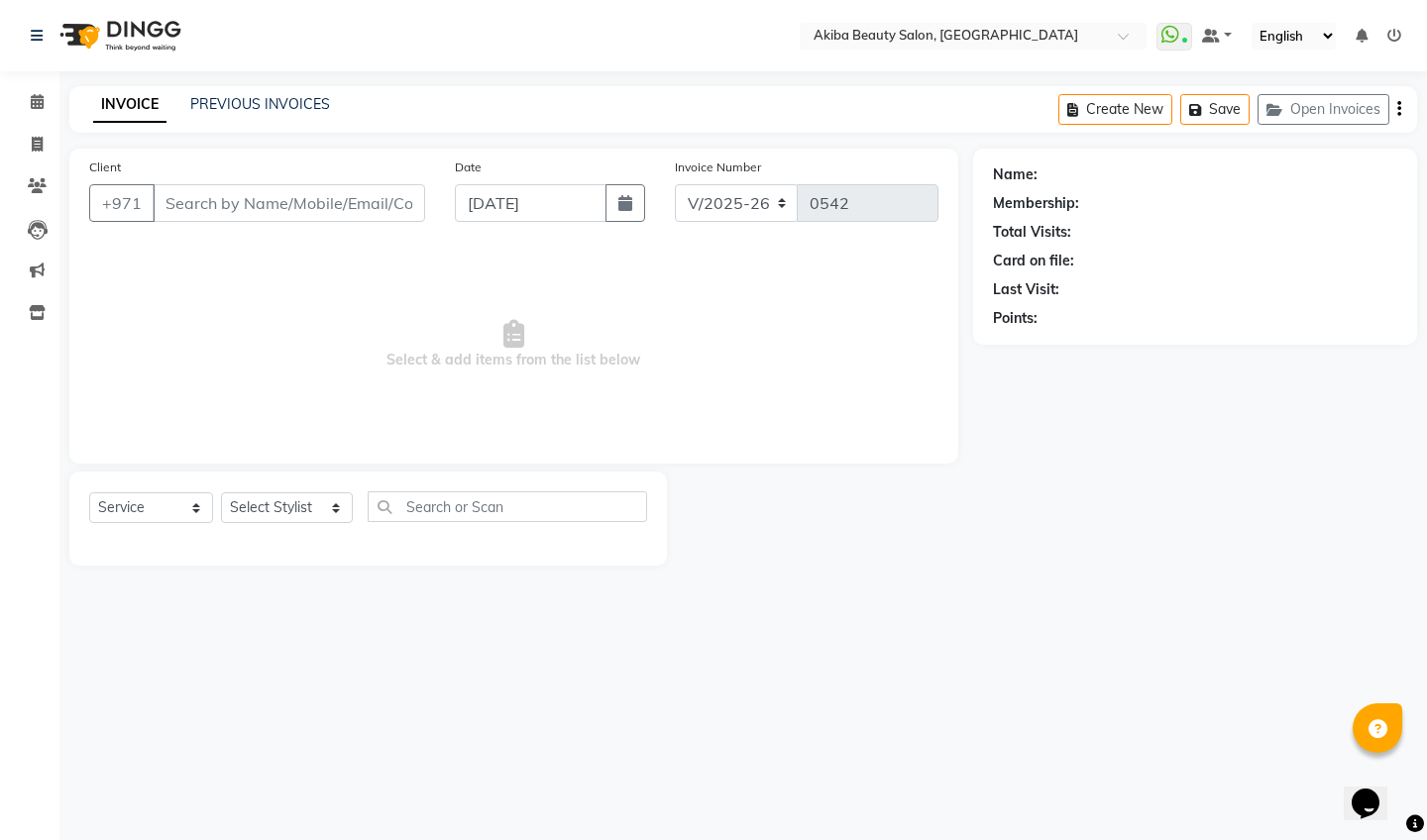 type on "44********44" 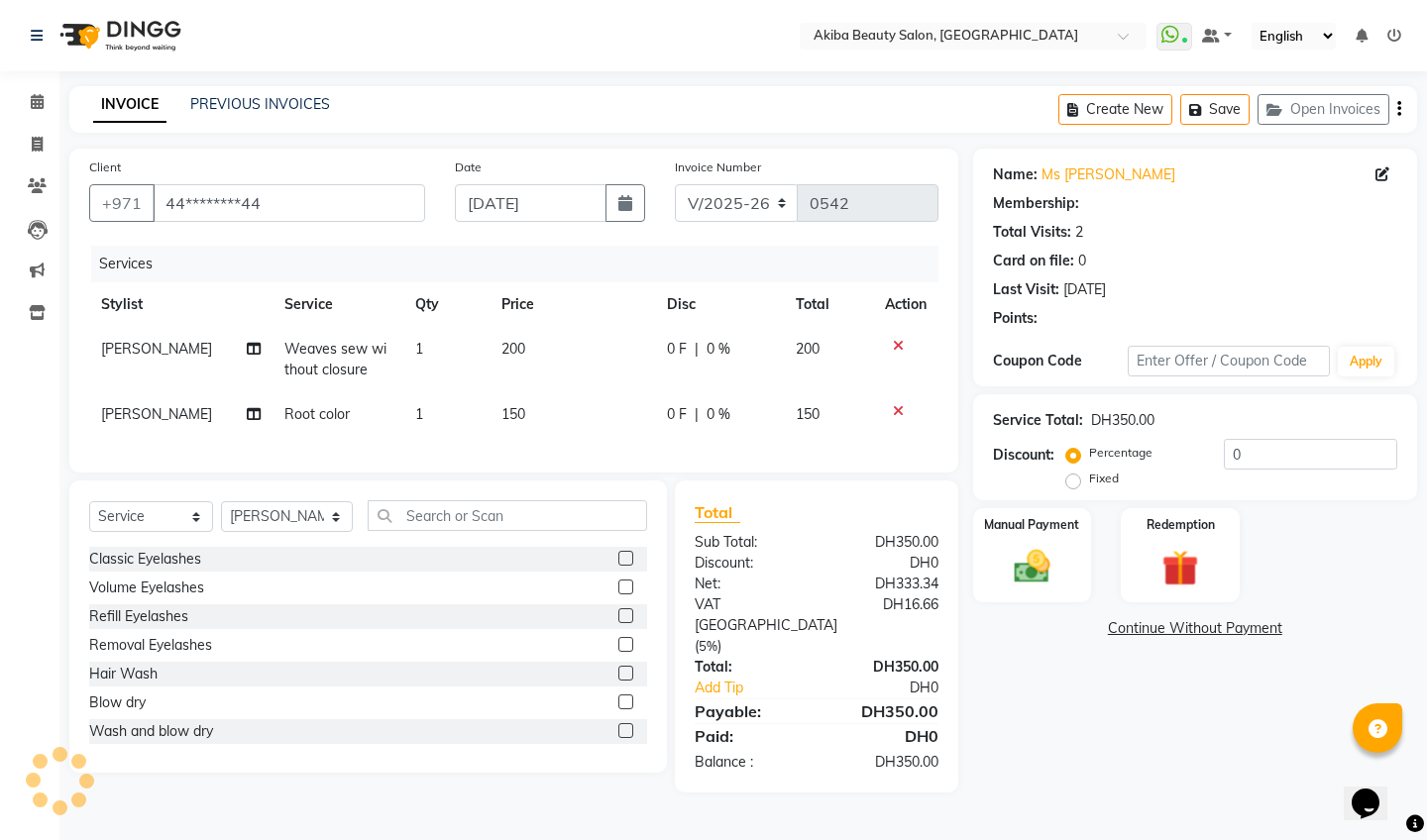 select on "1: Object" 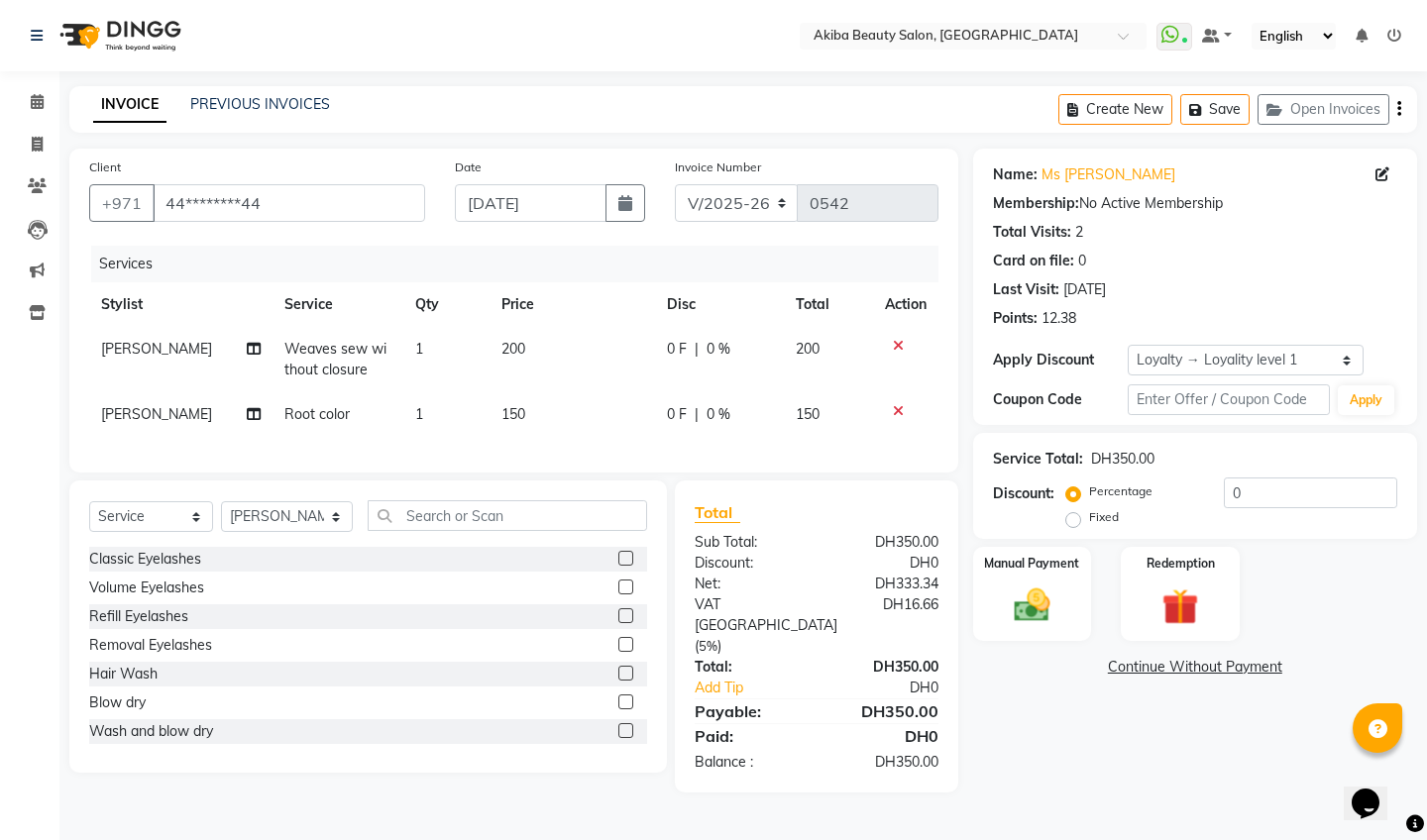 click on "Weaves sew without closure" 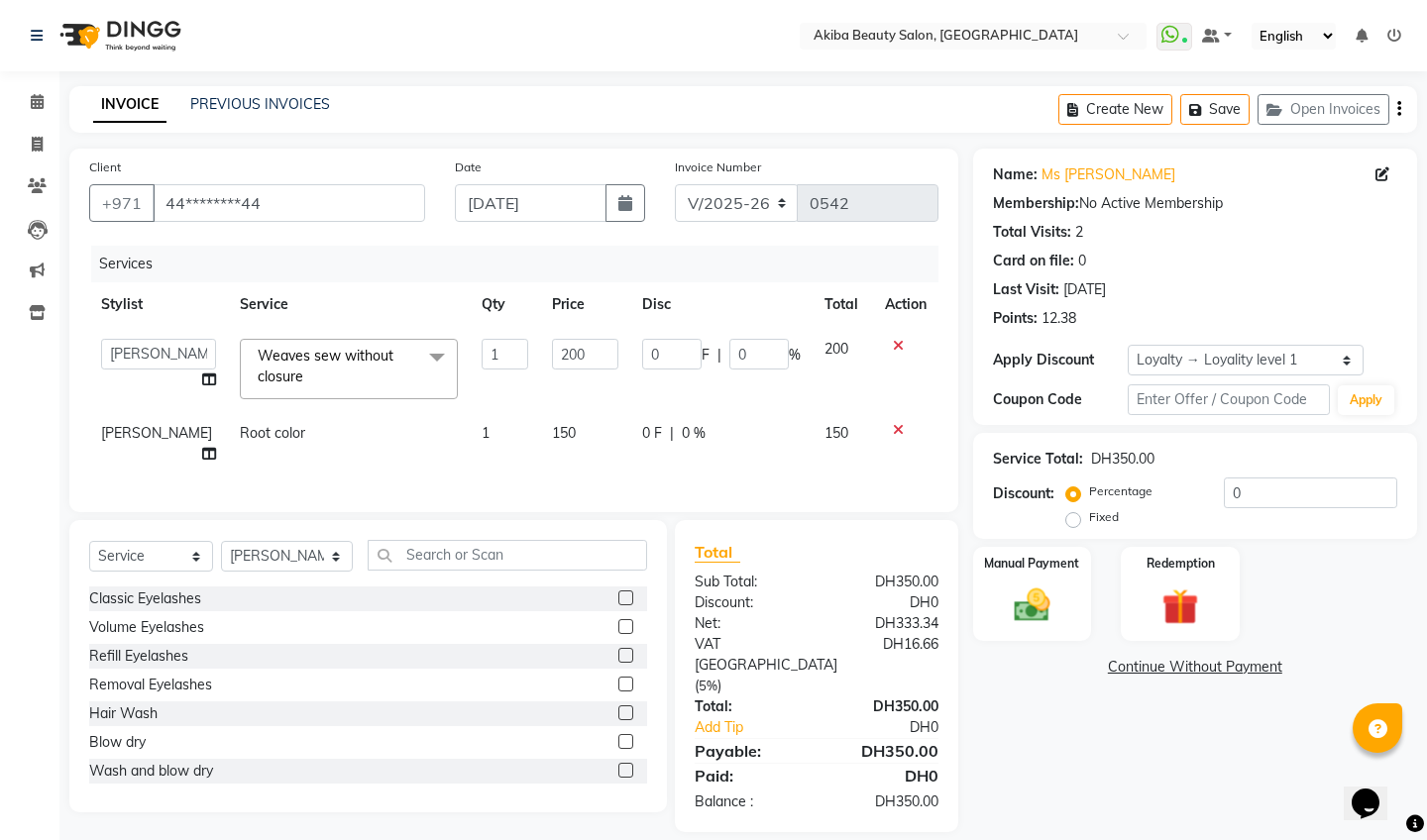 click 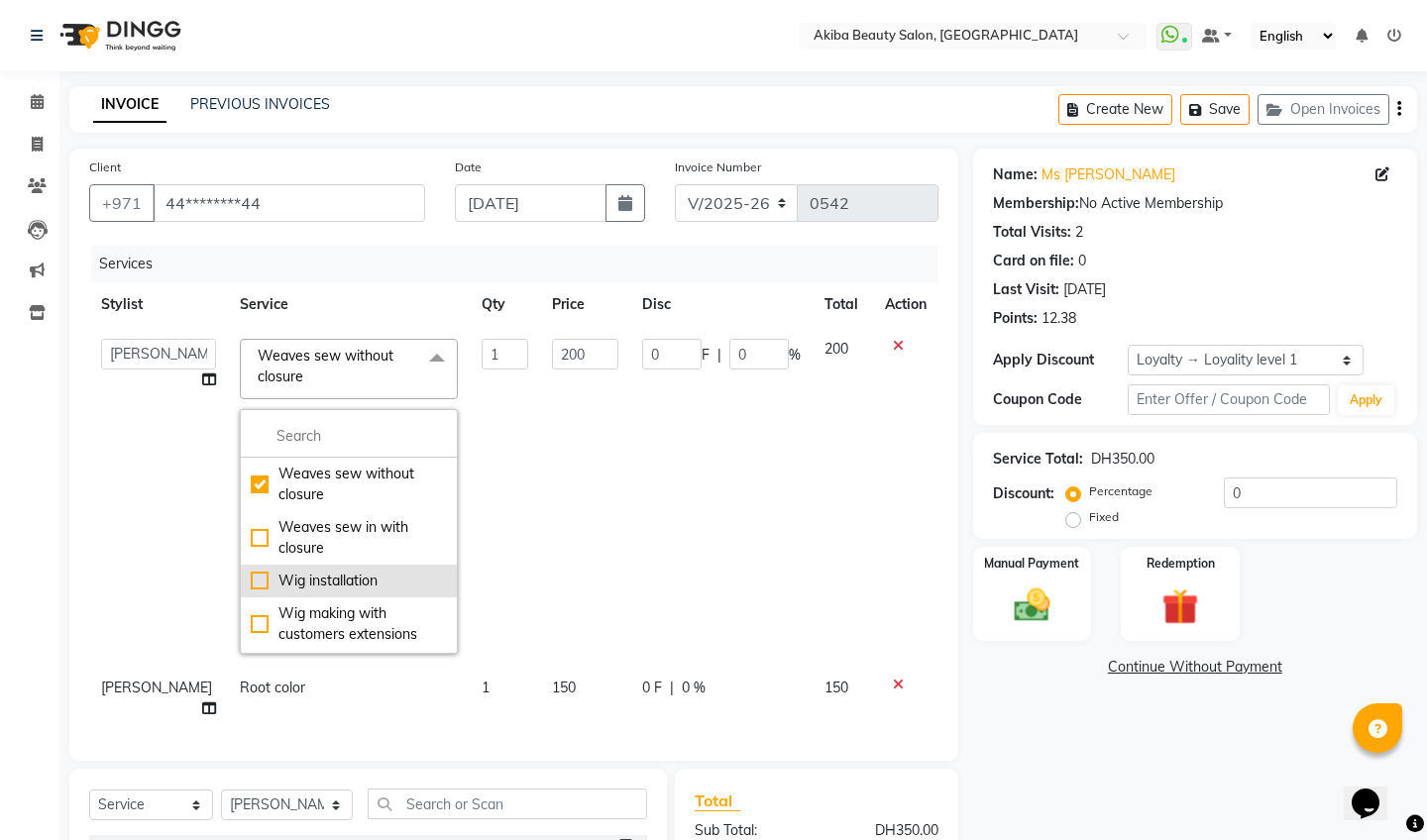 scroll, scrollTop: 613, scrollLeft: 0, axis: vertical 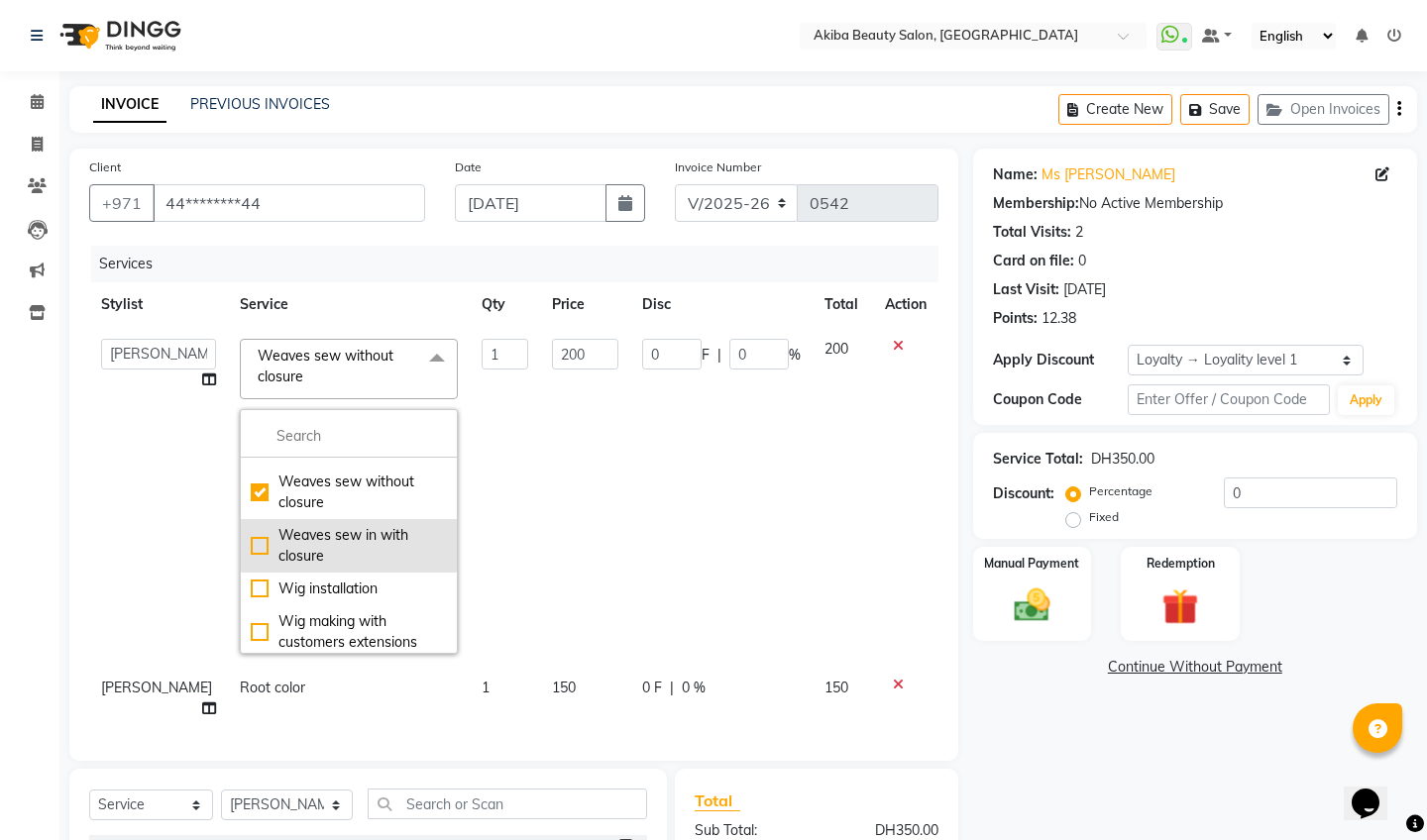 click on "Weaves sew in with closure" 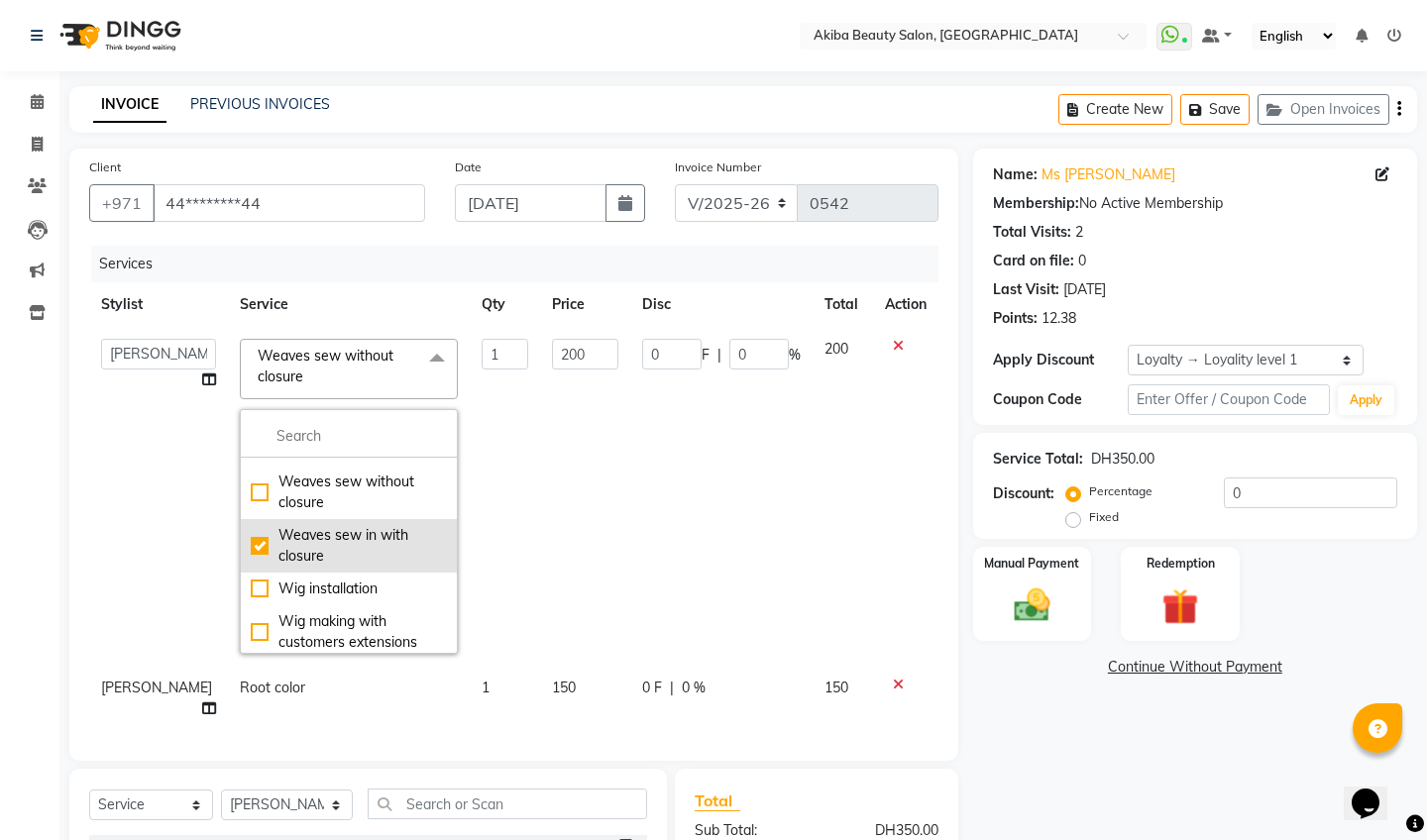 checkbox on "false" 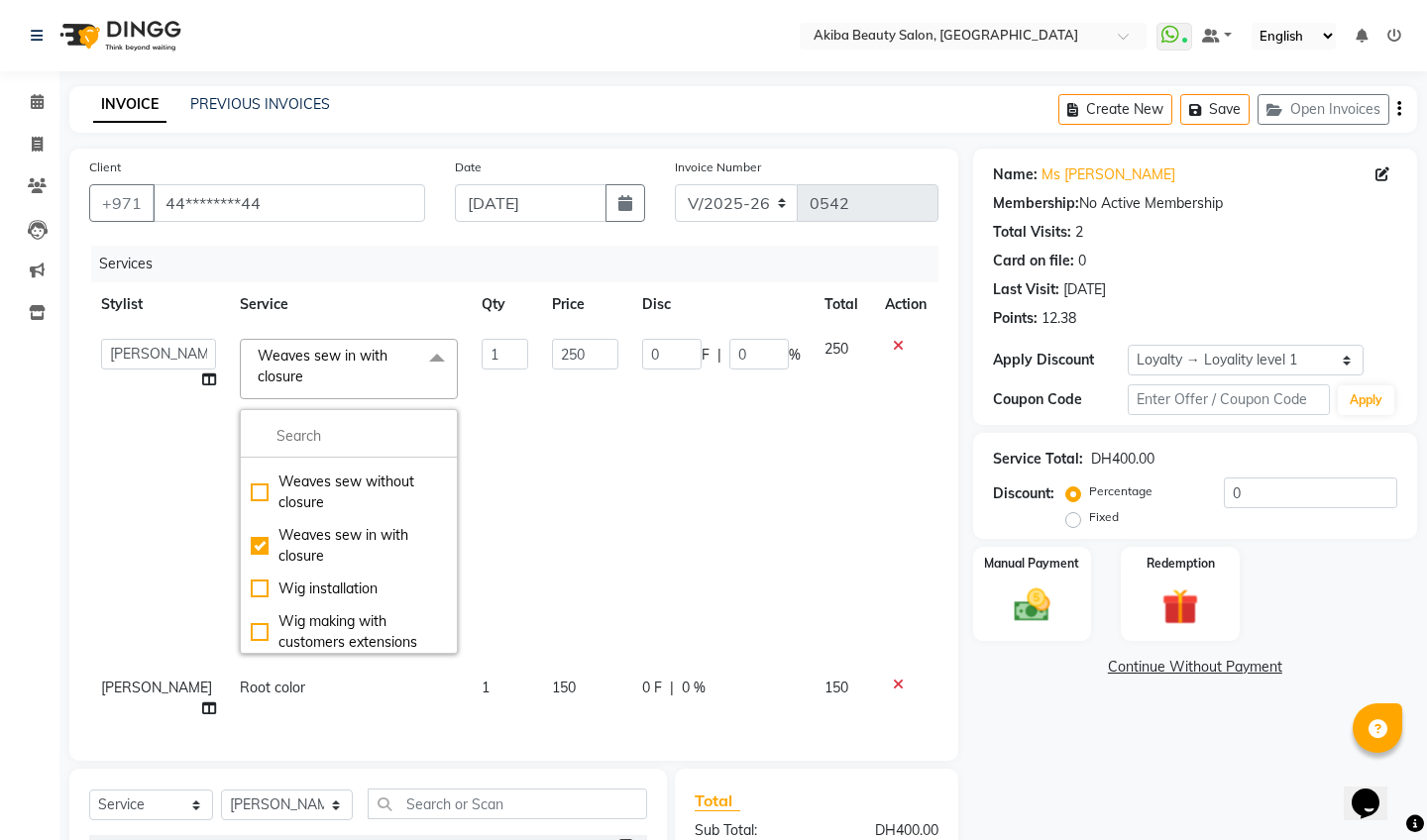 click on "0 F | 0 %" 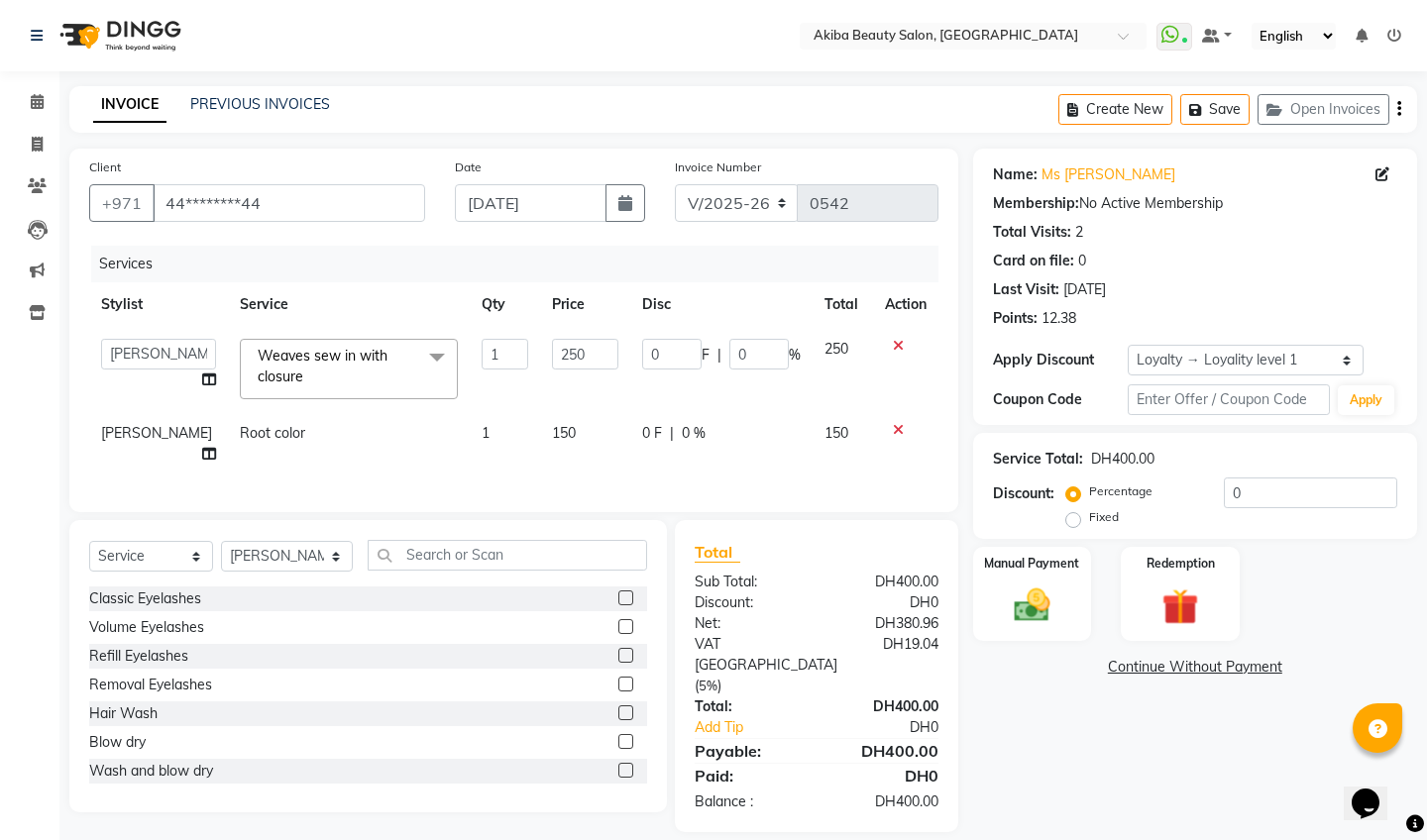 click on "Root color" 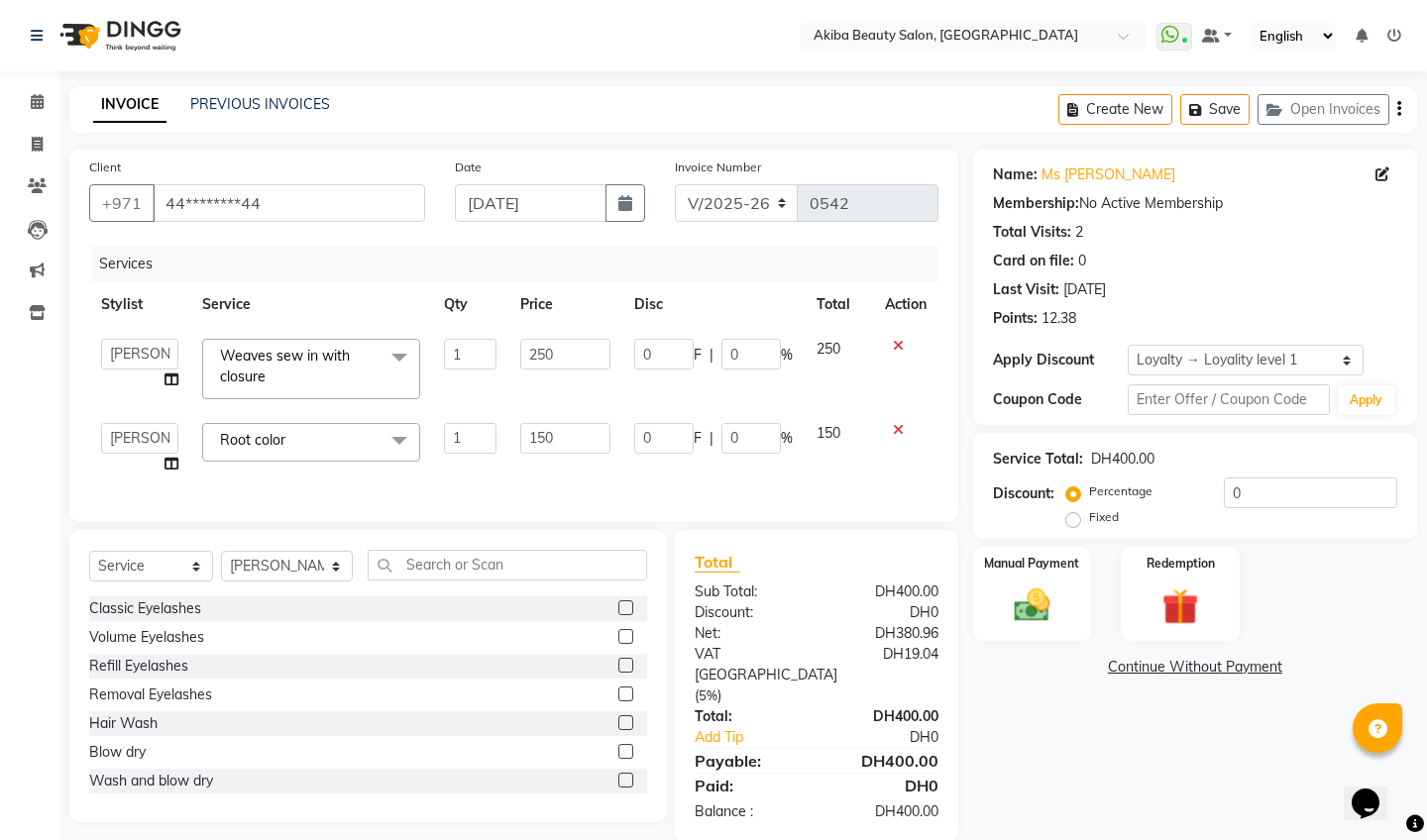 click 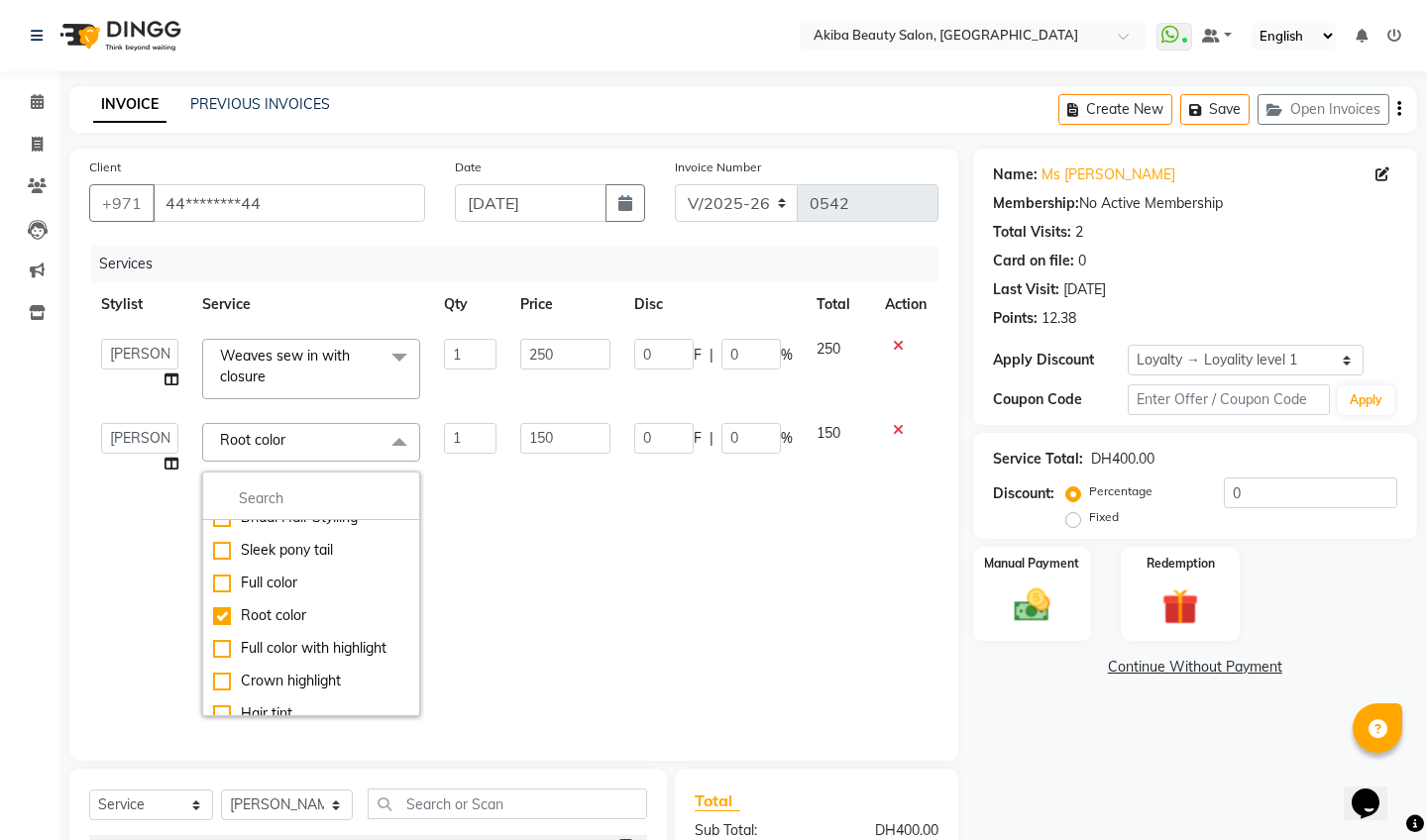scroll, scrollTop: 413, scrollLeft: 0, axis: vertical 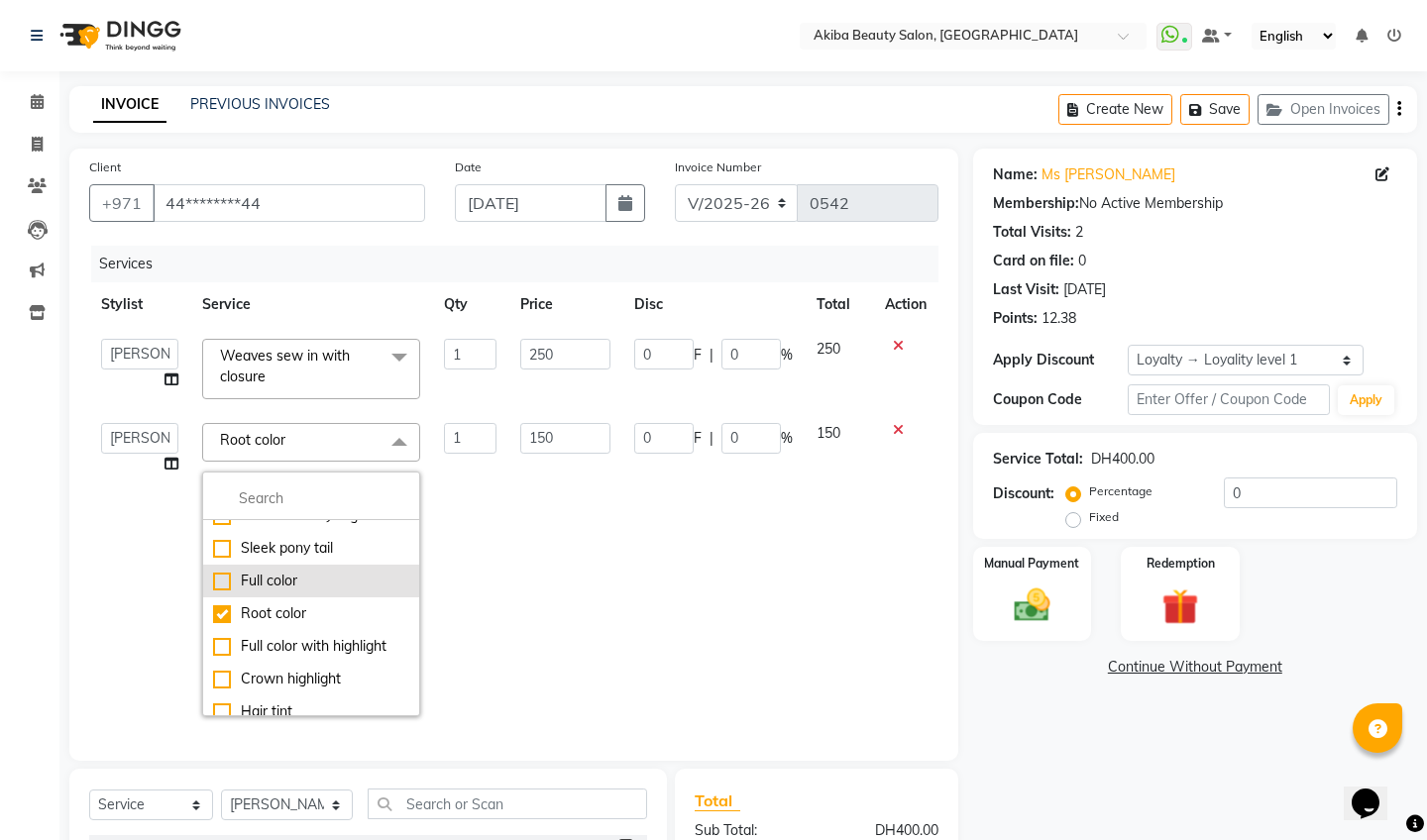 click on "Full color" 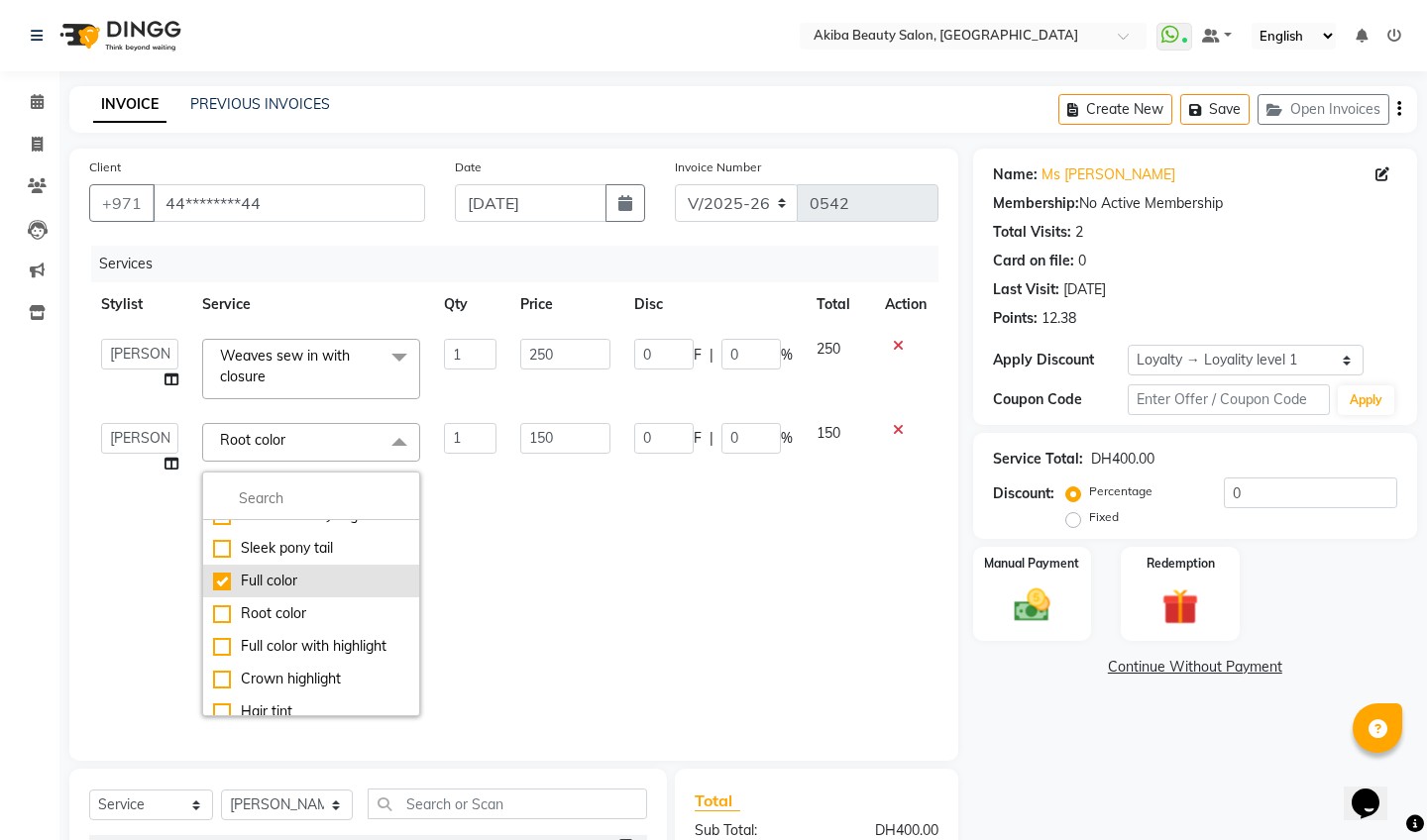 checkbox on "true" 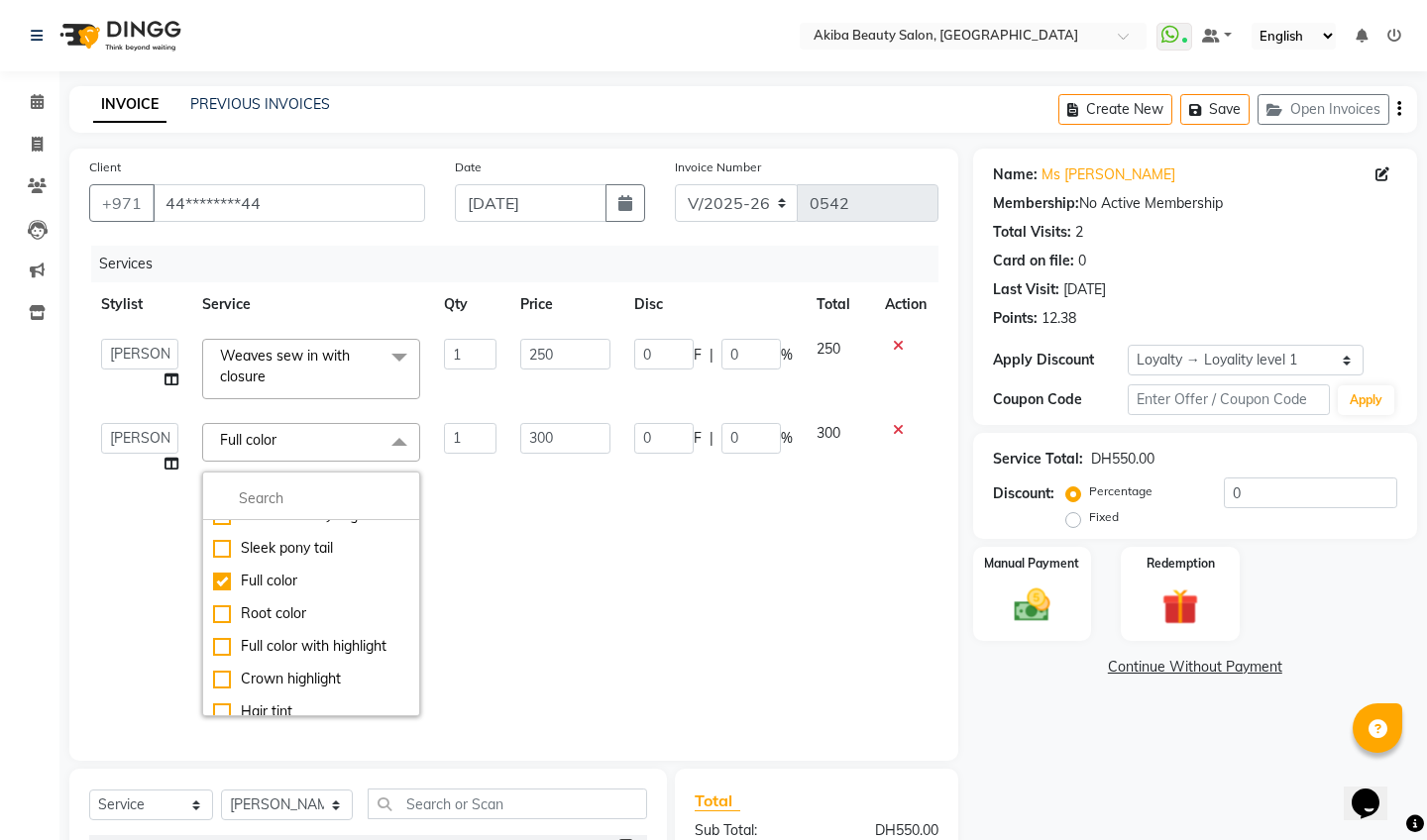 click on "0 F | 0 %" 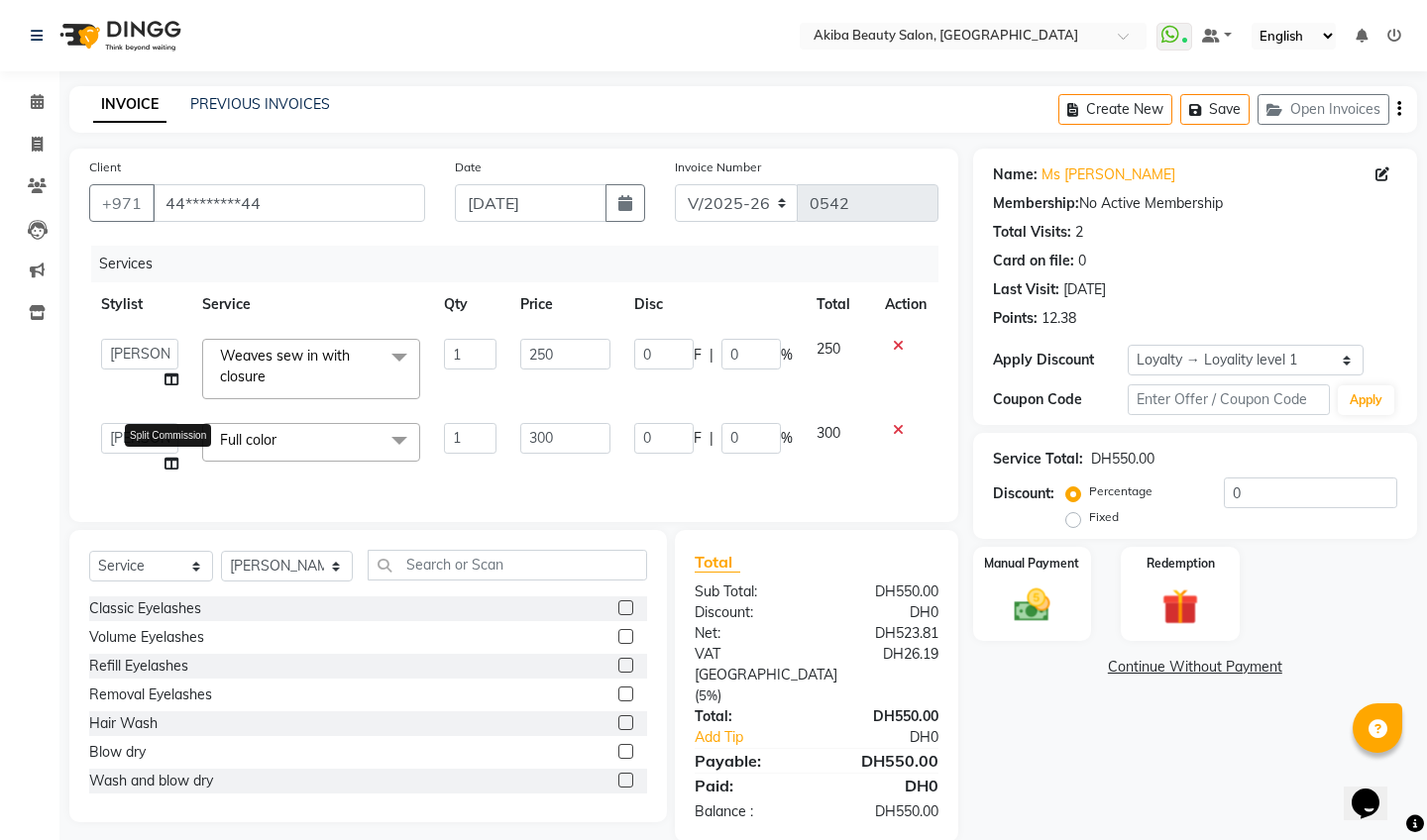 click 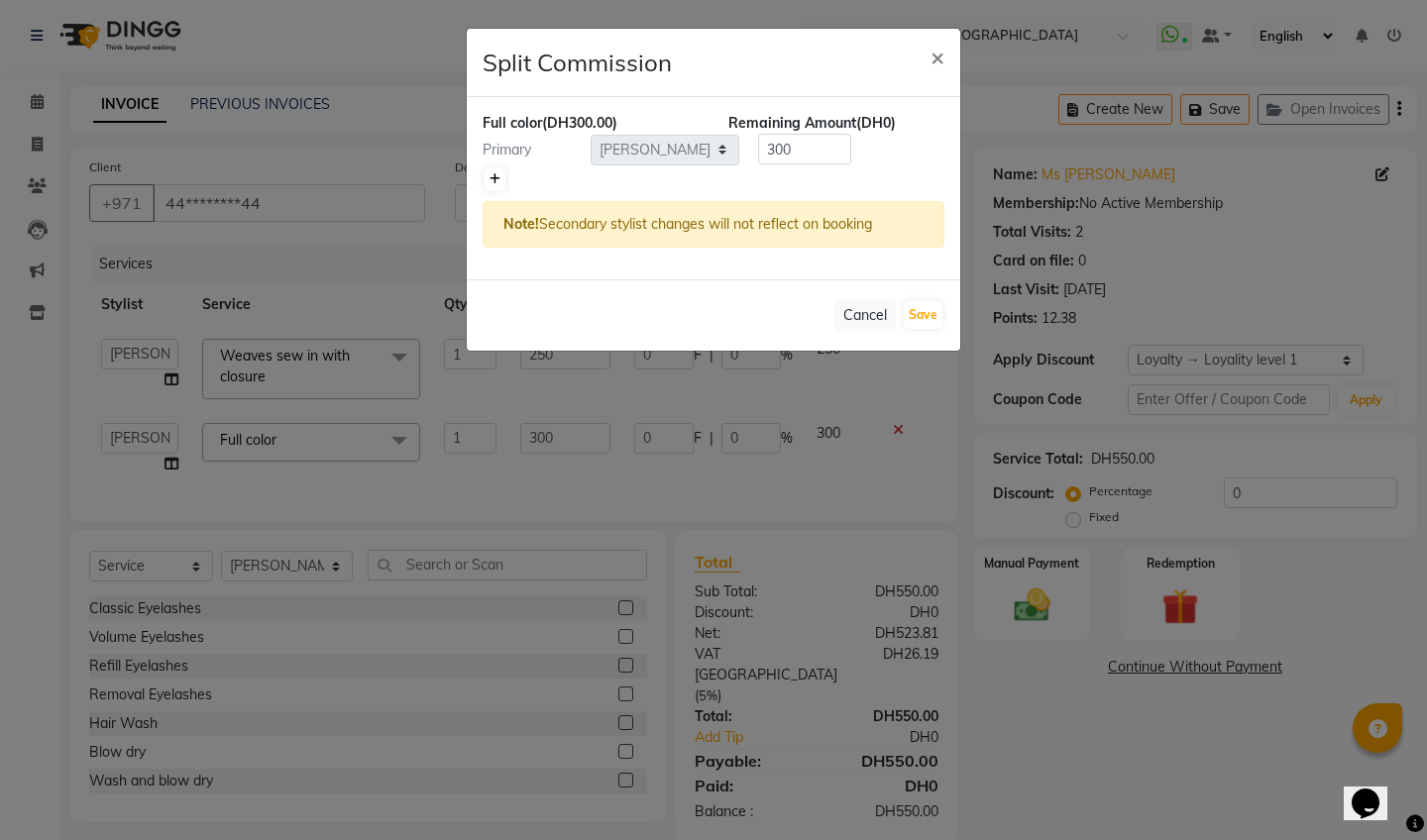 click 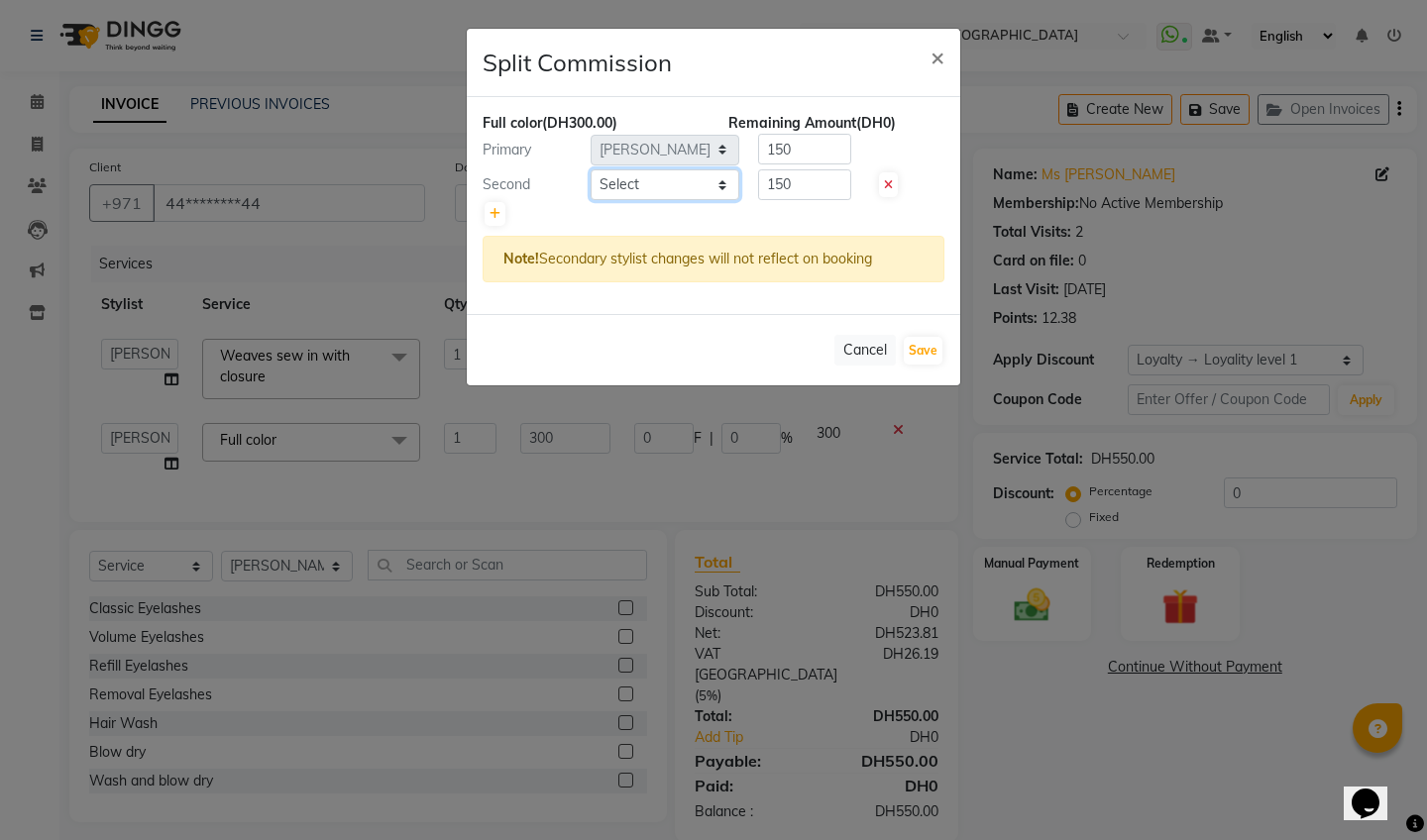 click on "Select  [PERSON_NAME]   [PERSON_NAME]   [PERSON_NAME]   [PERSON_NAME]   Roseeler [PERSON_NAME]   [PERSON_NAME]" 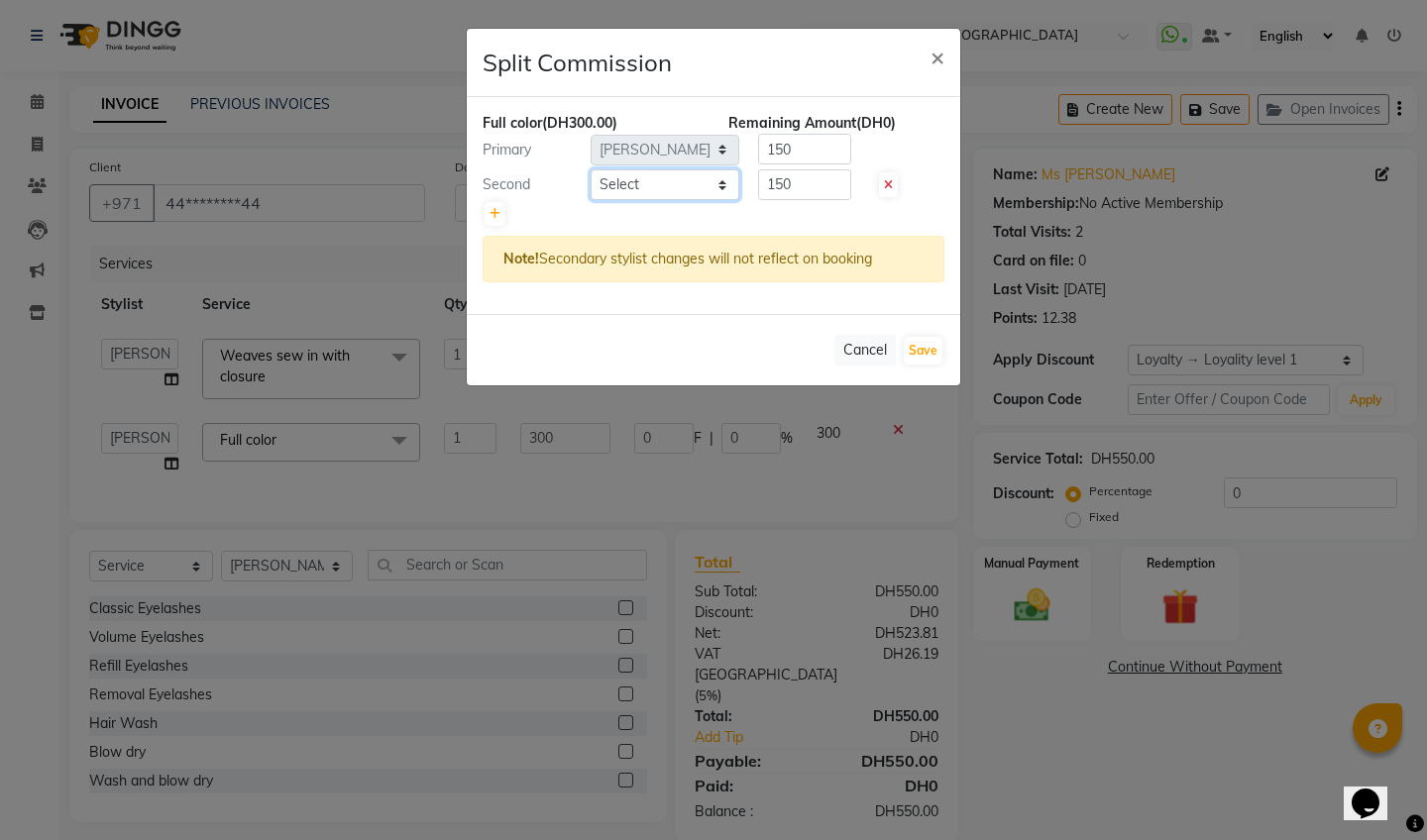 select on "78499" 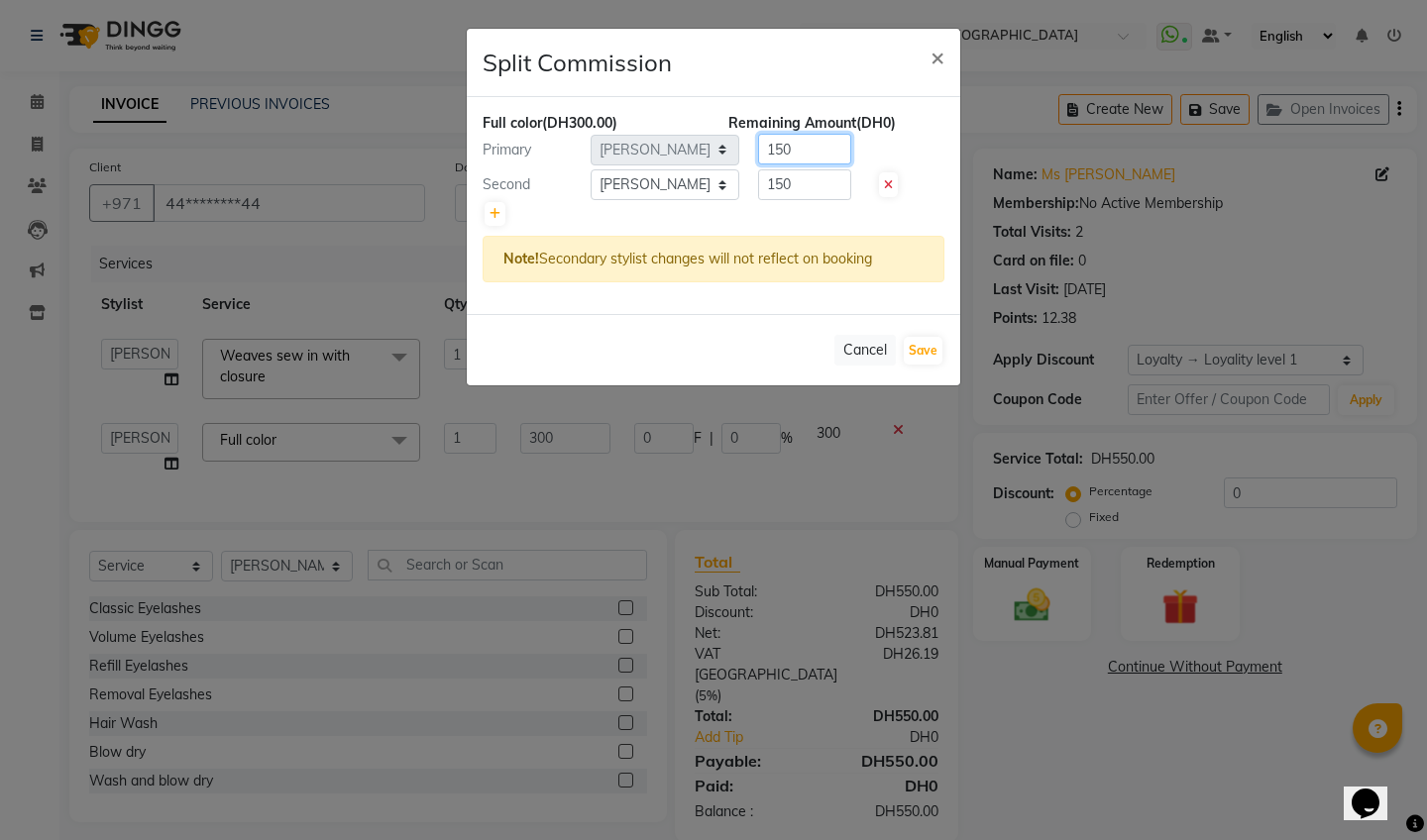click on "150" 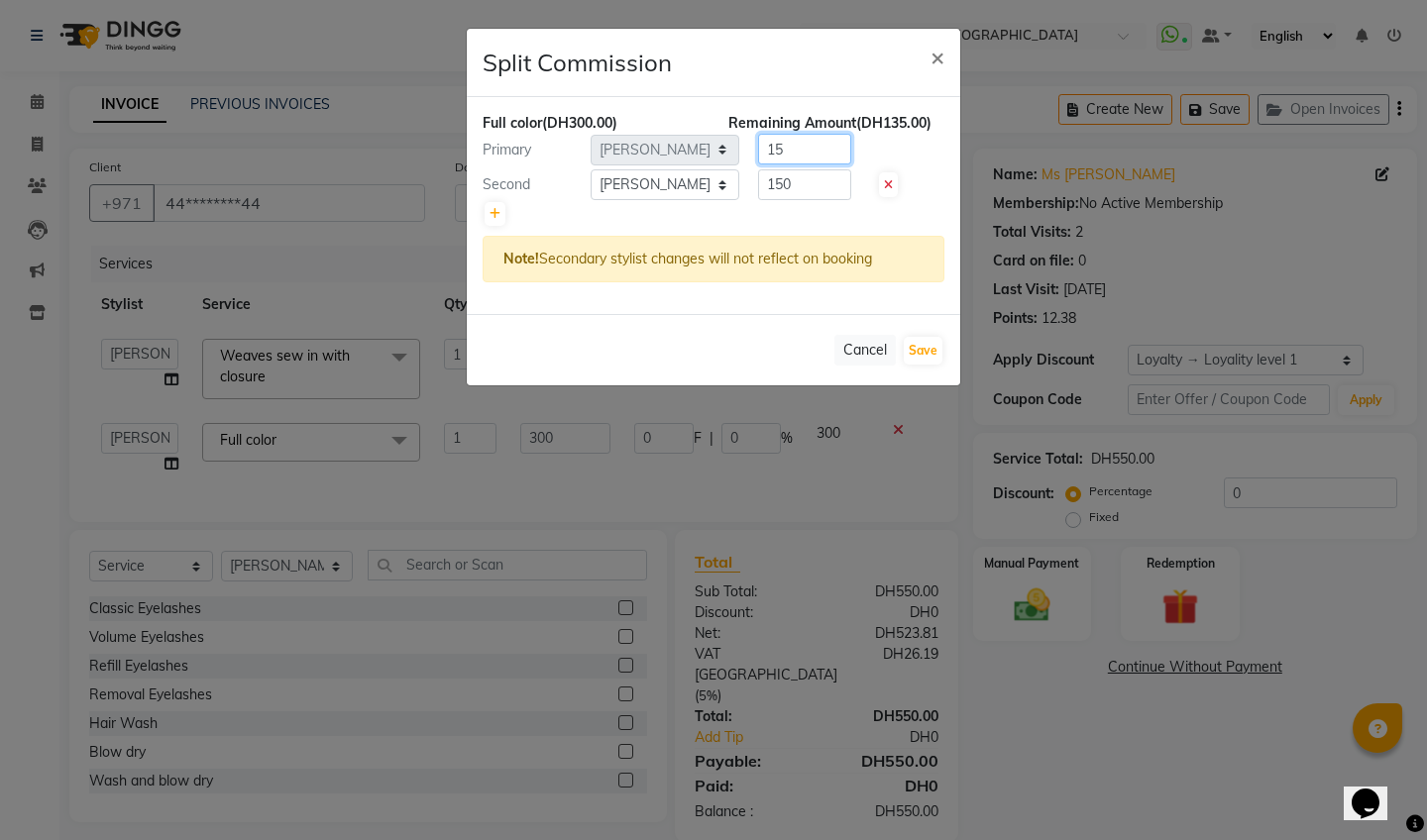 type on "1" 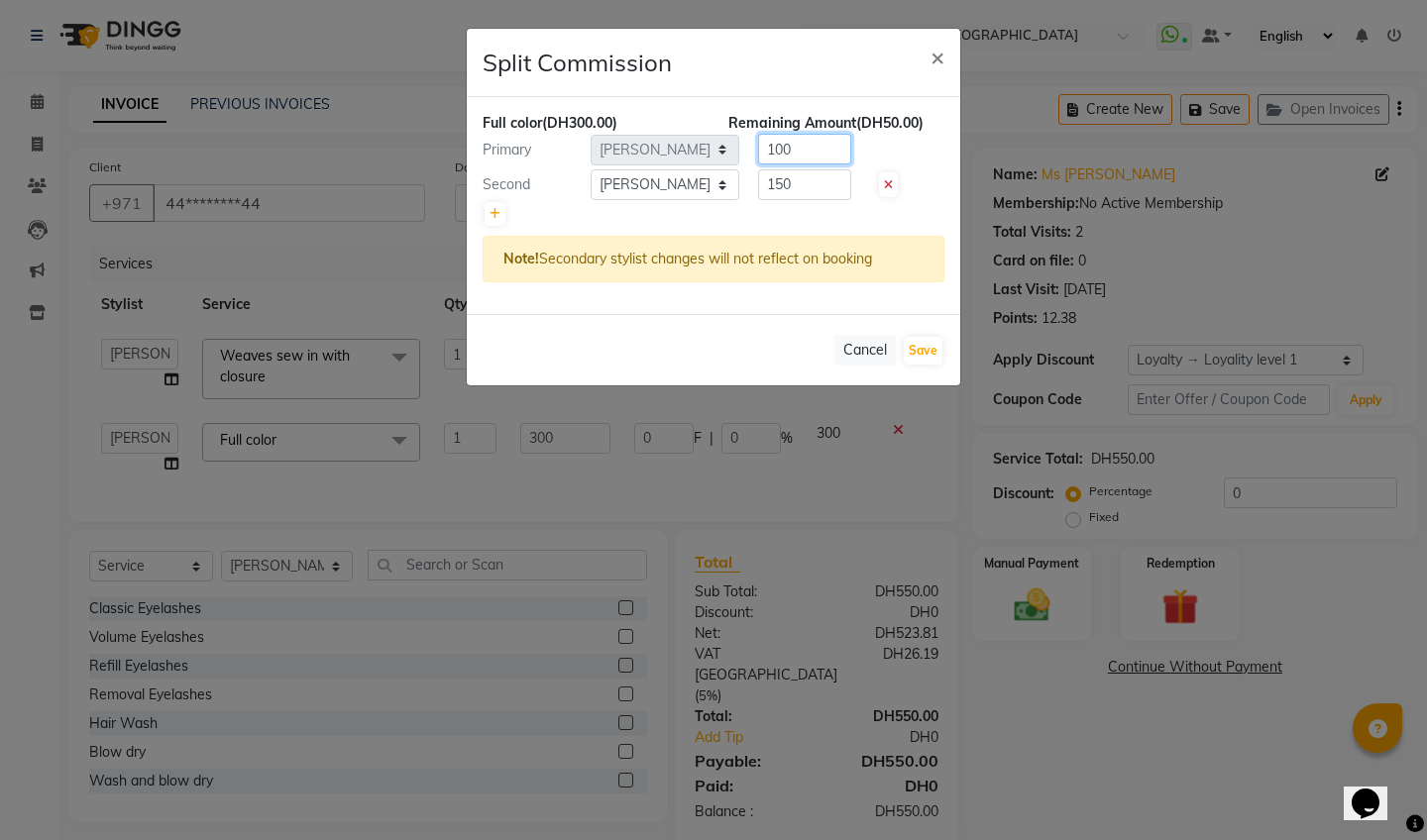 type on "100" 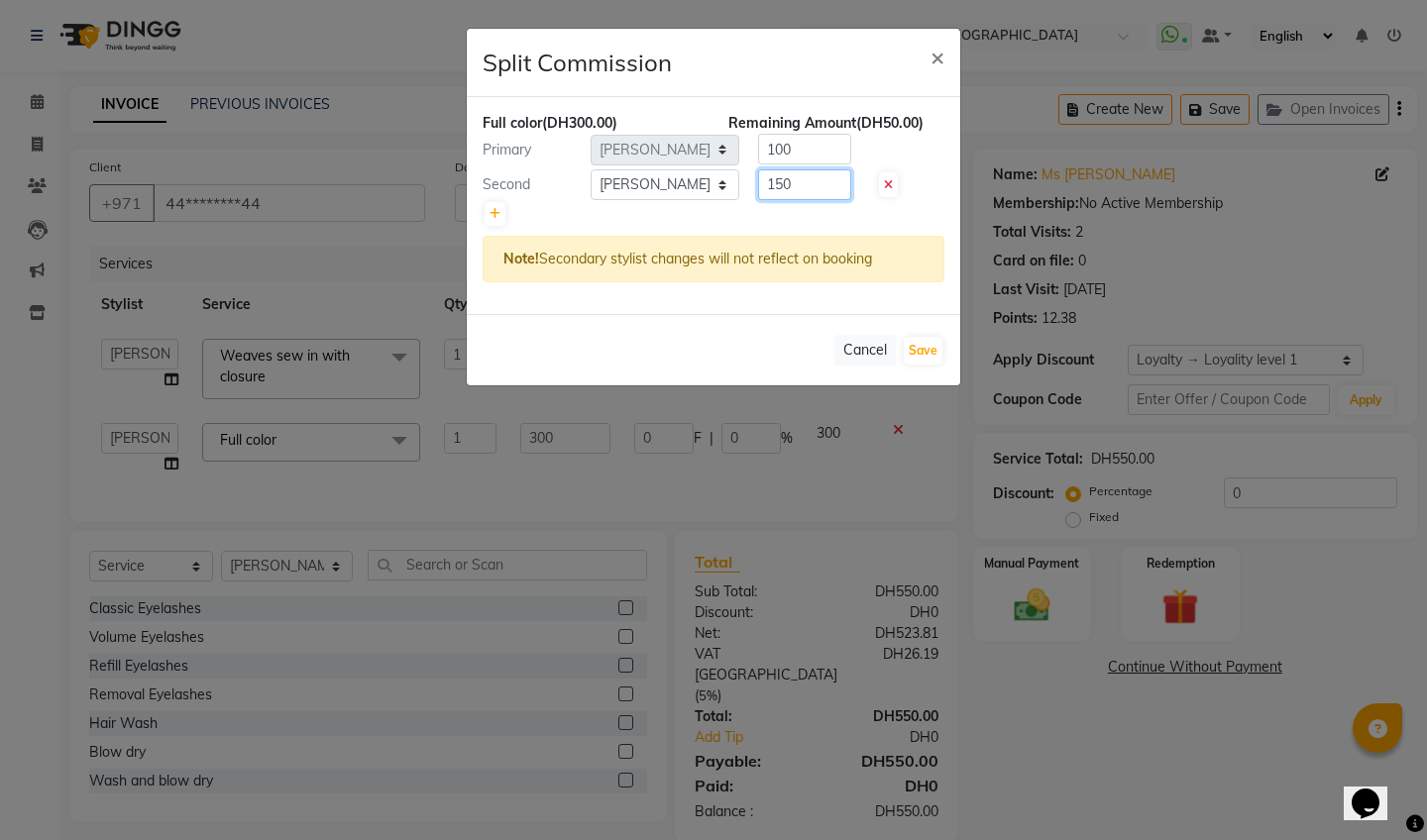 click on "150" 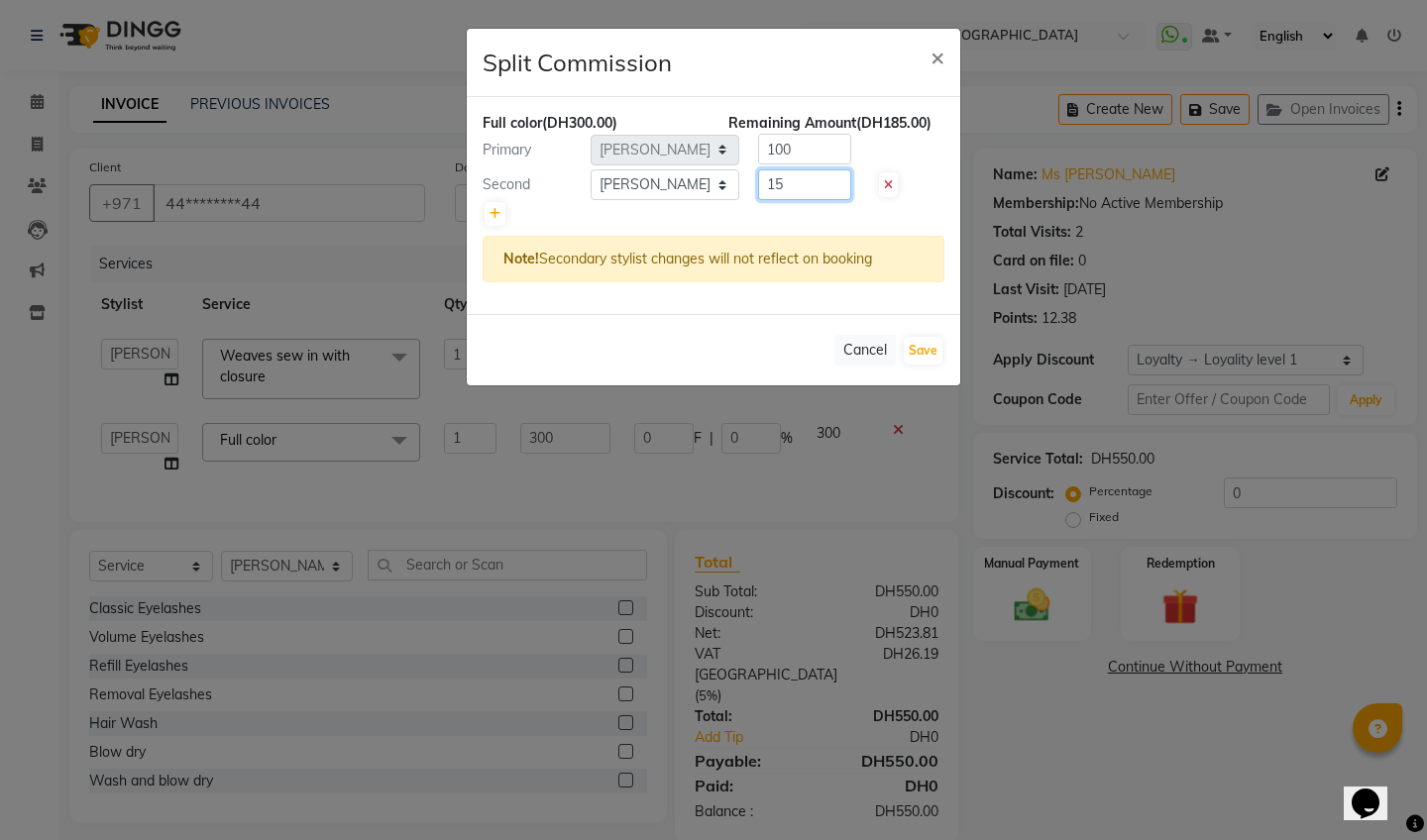 type on "1" 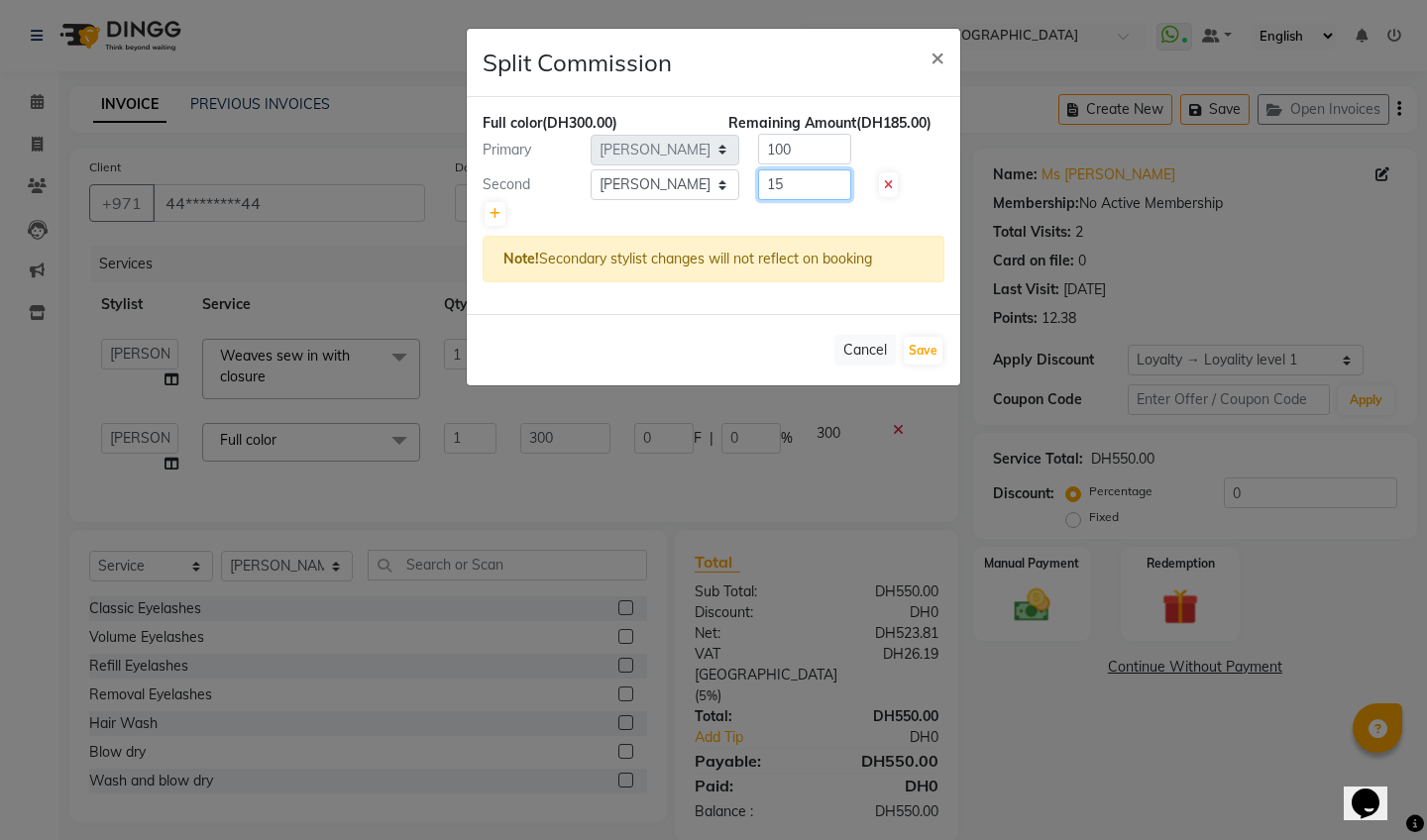 type on "150" 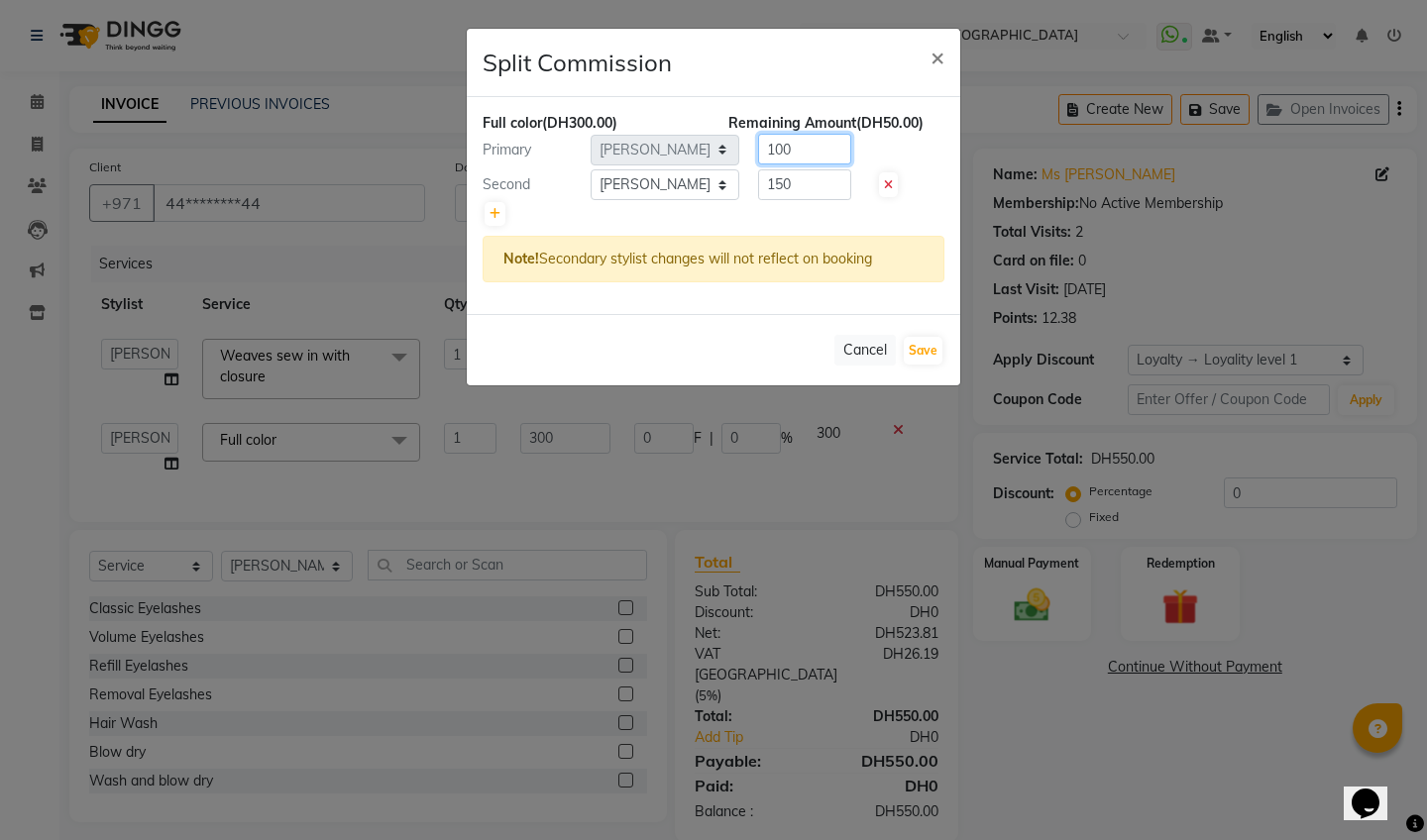 click on "100" 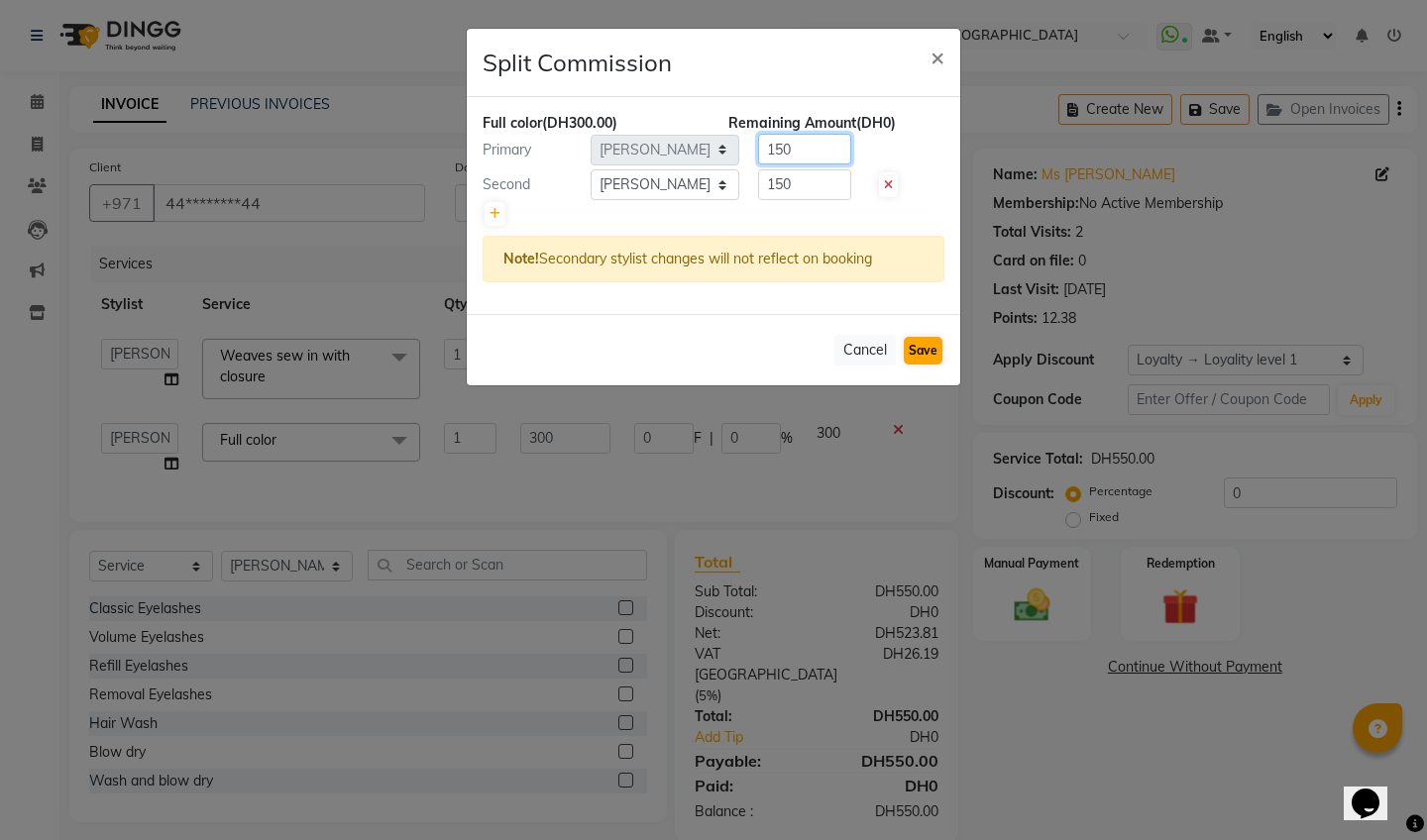 type on "150" 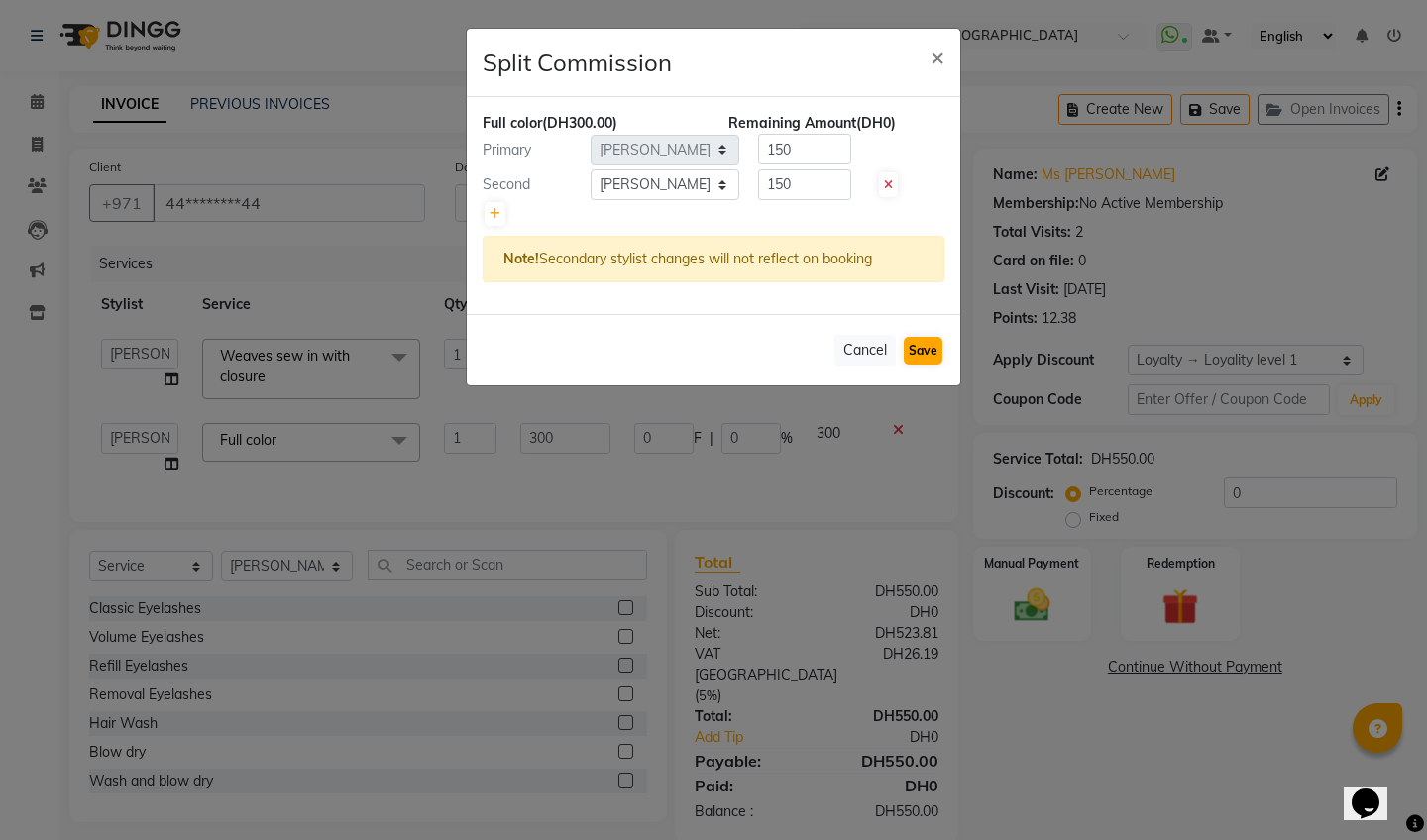 click on "Save" 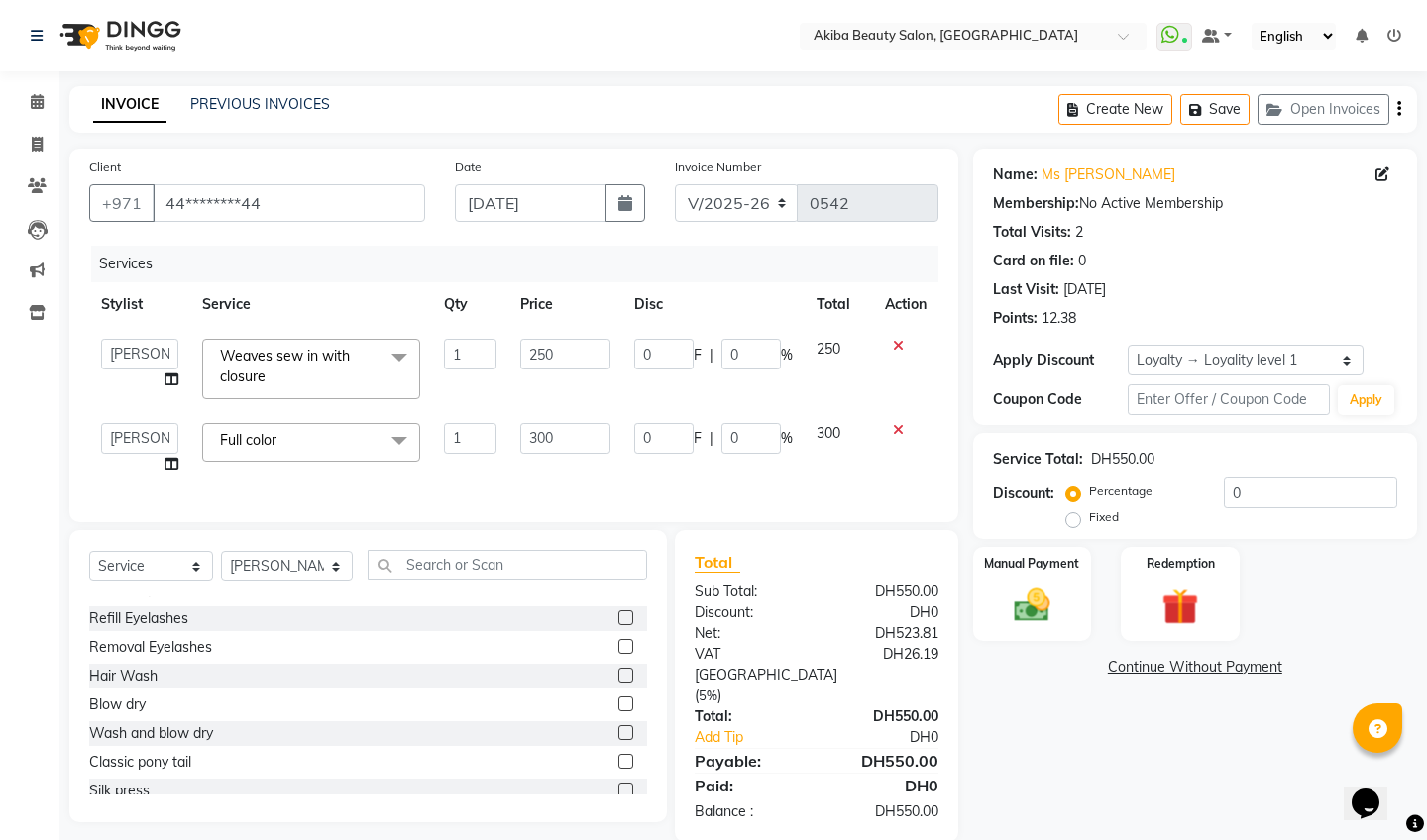 scroll, scrollTop: 49, scrollLeft: 0, axis: vertical 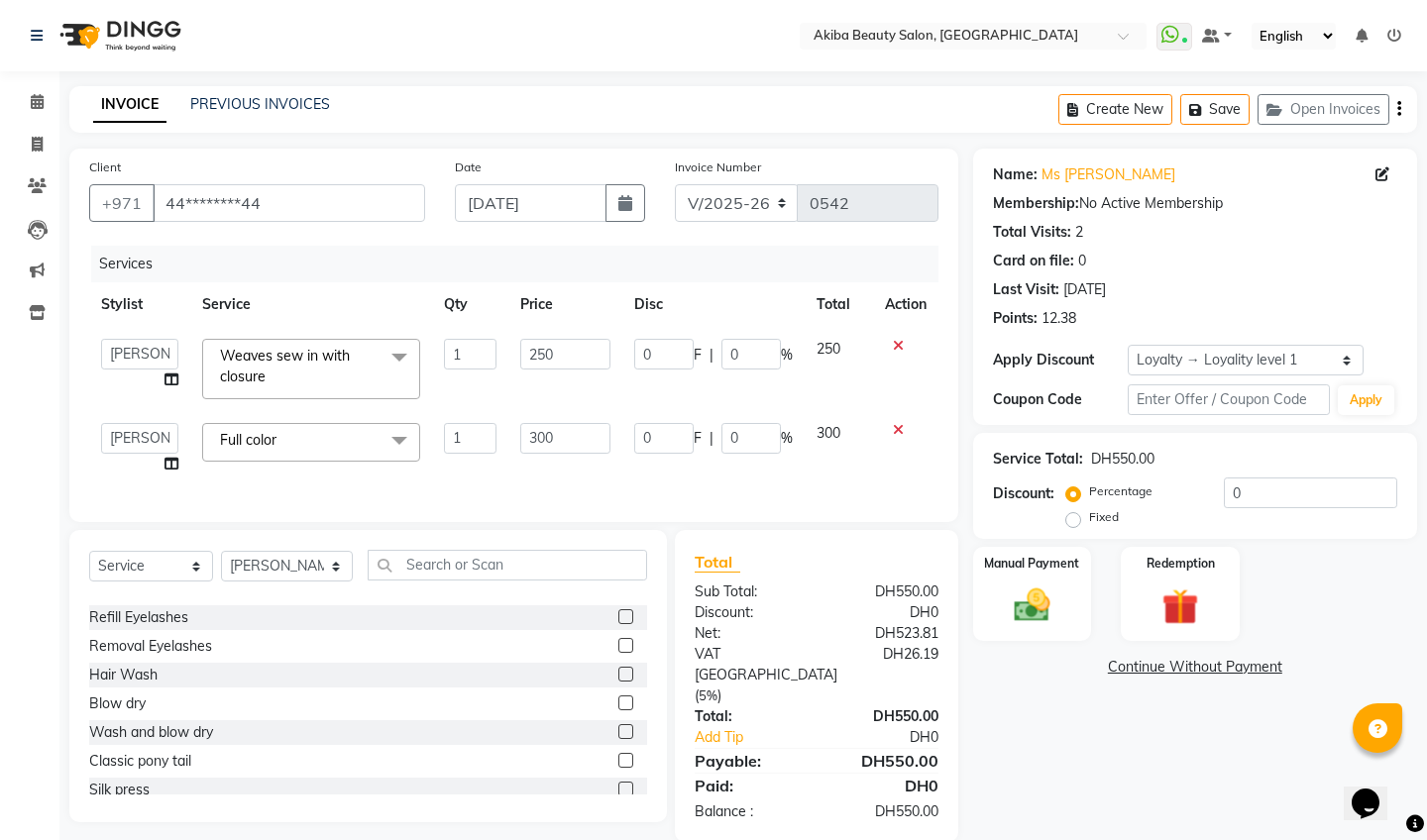 click 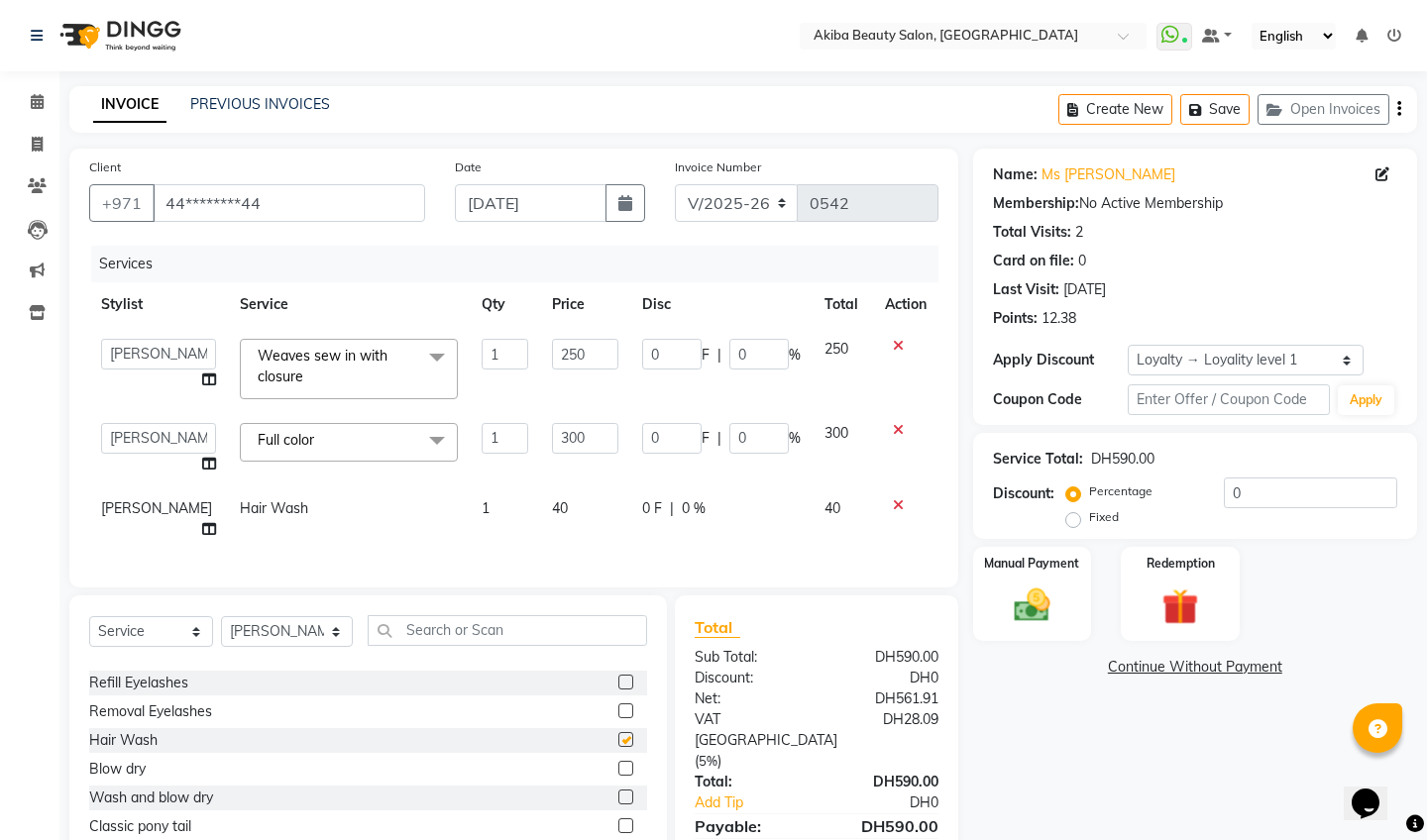 checkbox on "false" 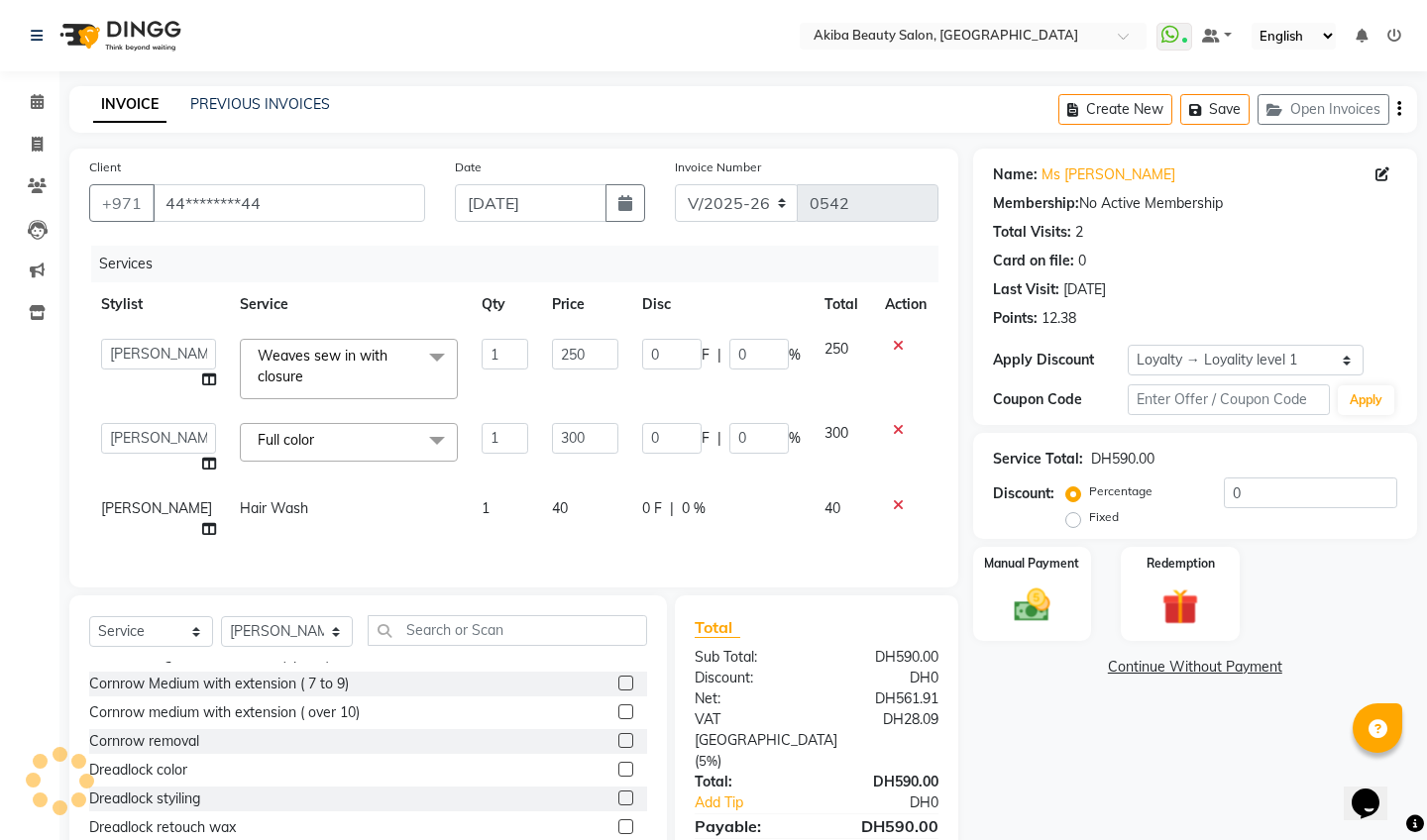 scroll, scrollTop: 1265, scrollLeft: 0, axis: vertical 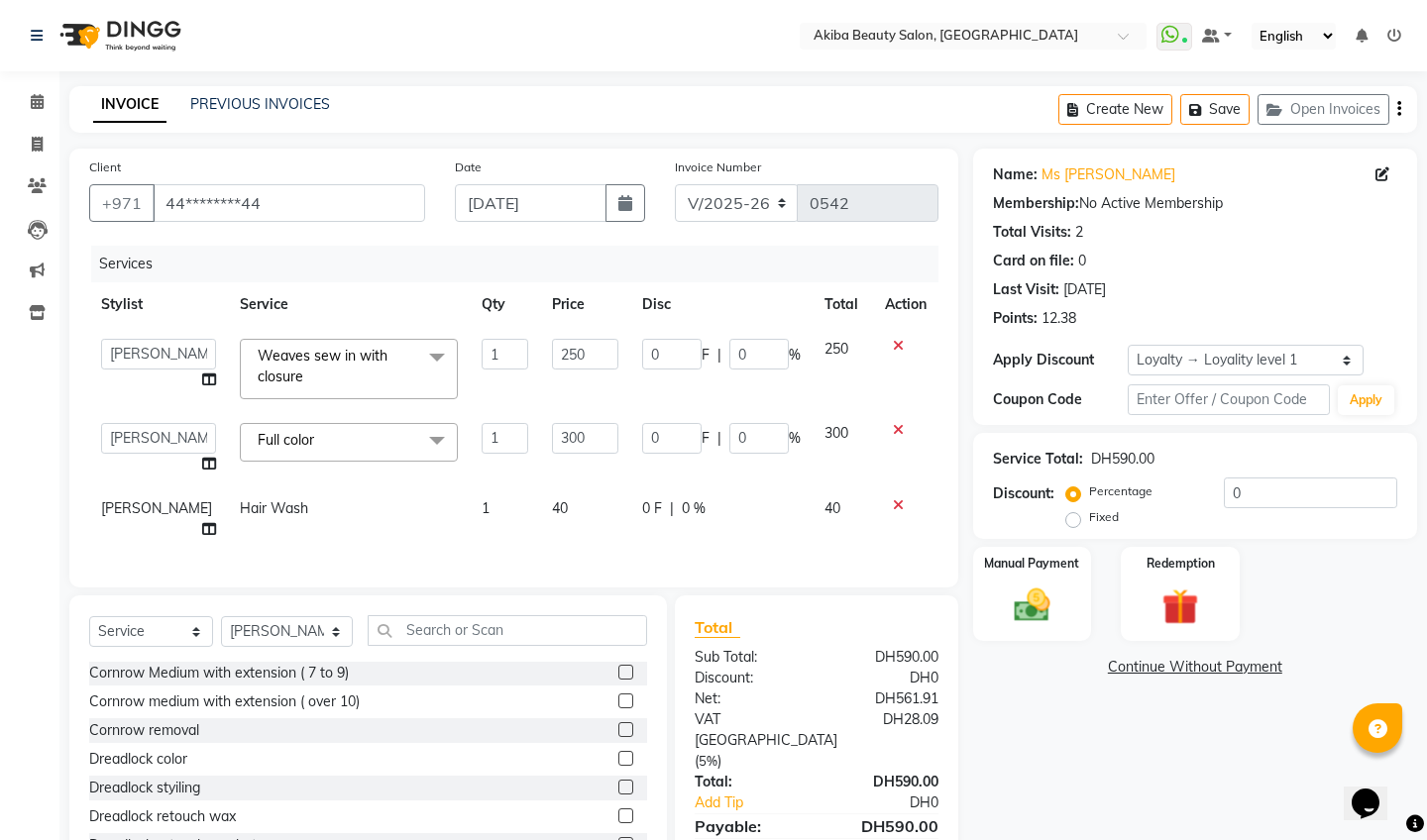 click 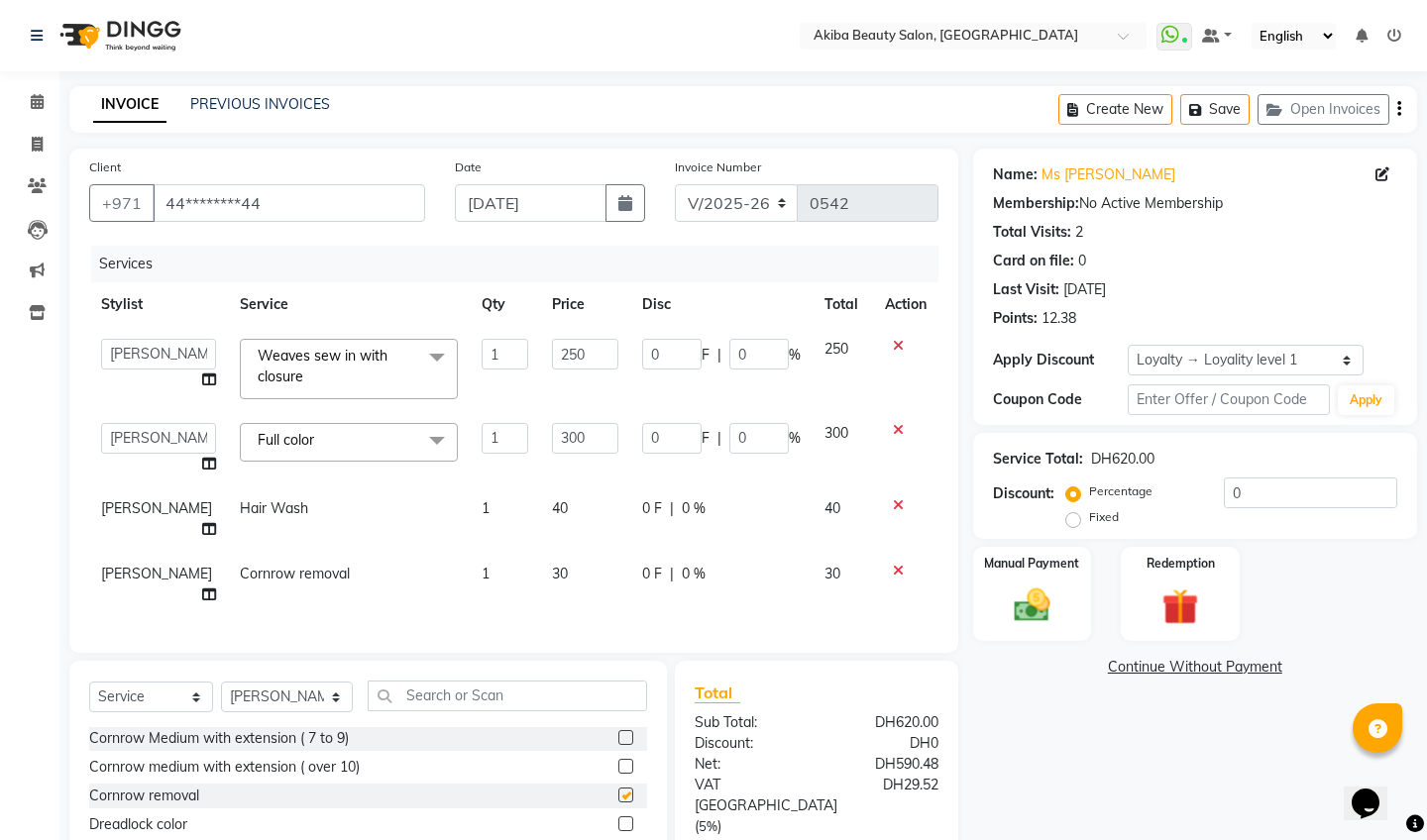checkbox on "false" 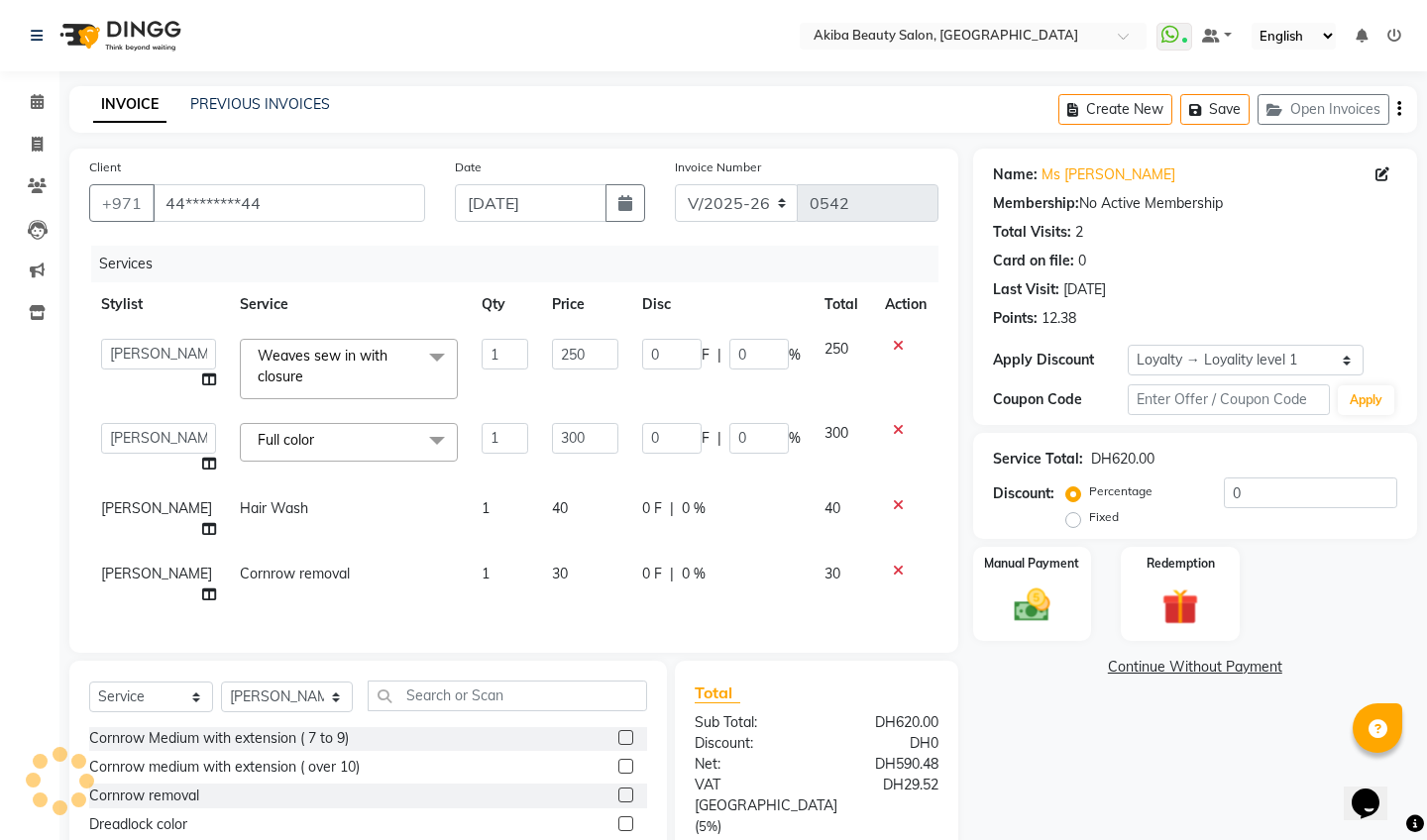 scroll, scrollTop: 78, scrollLeft: 0, axis: vertical 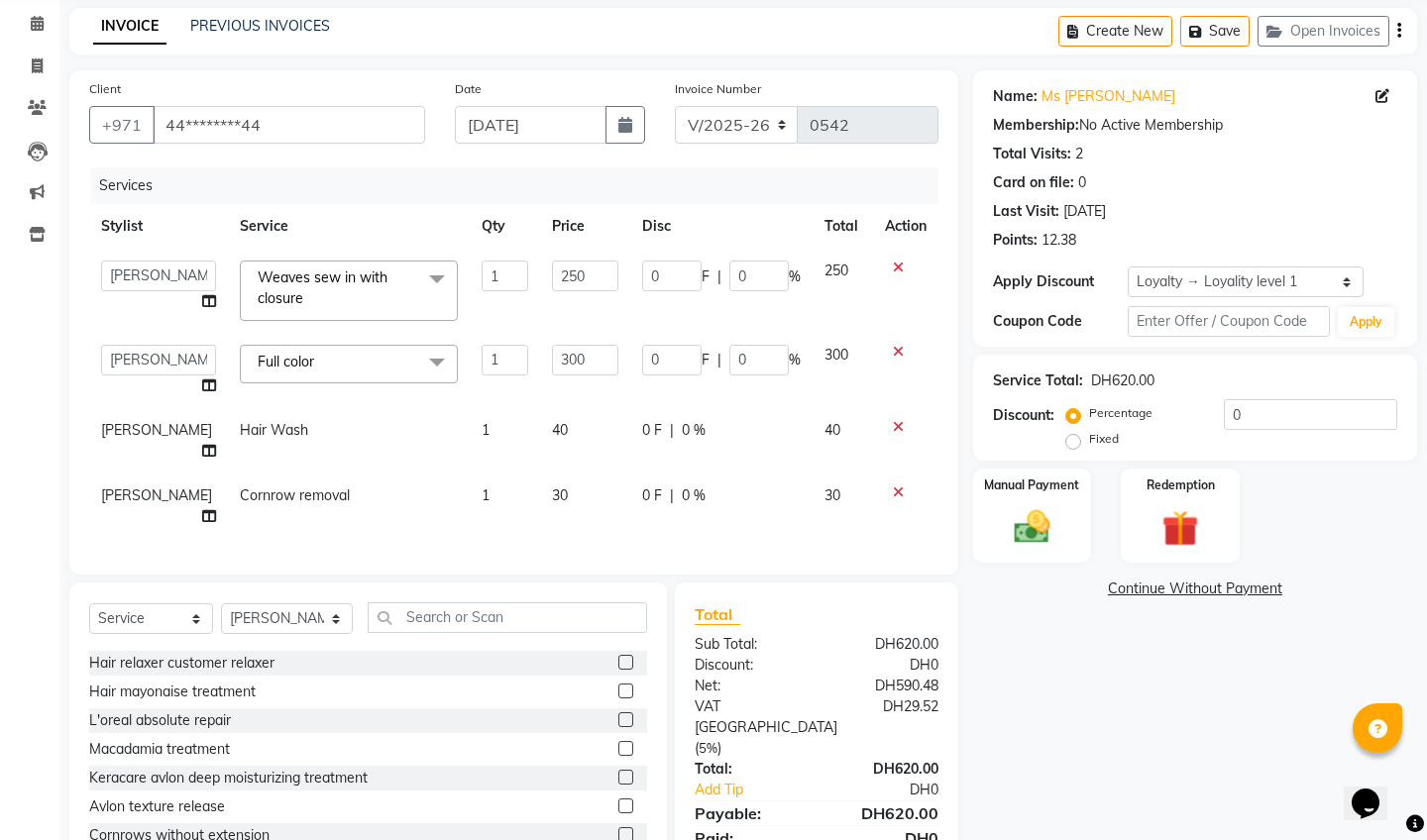 click 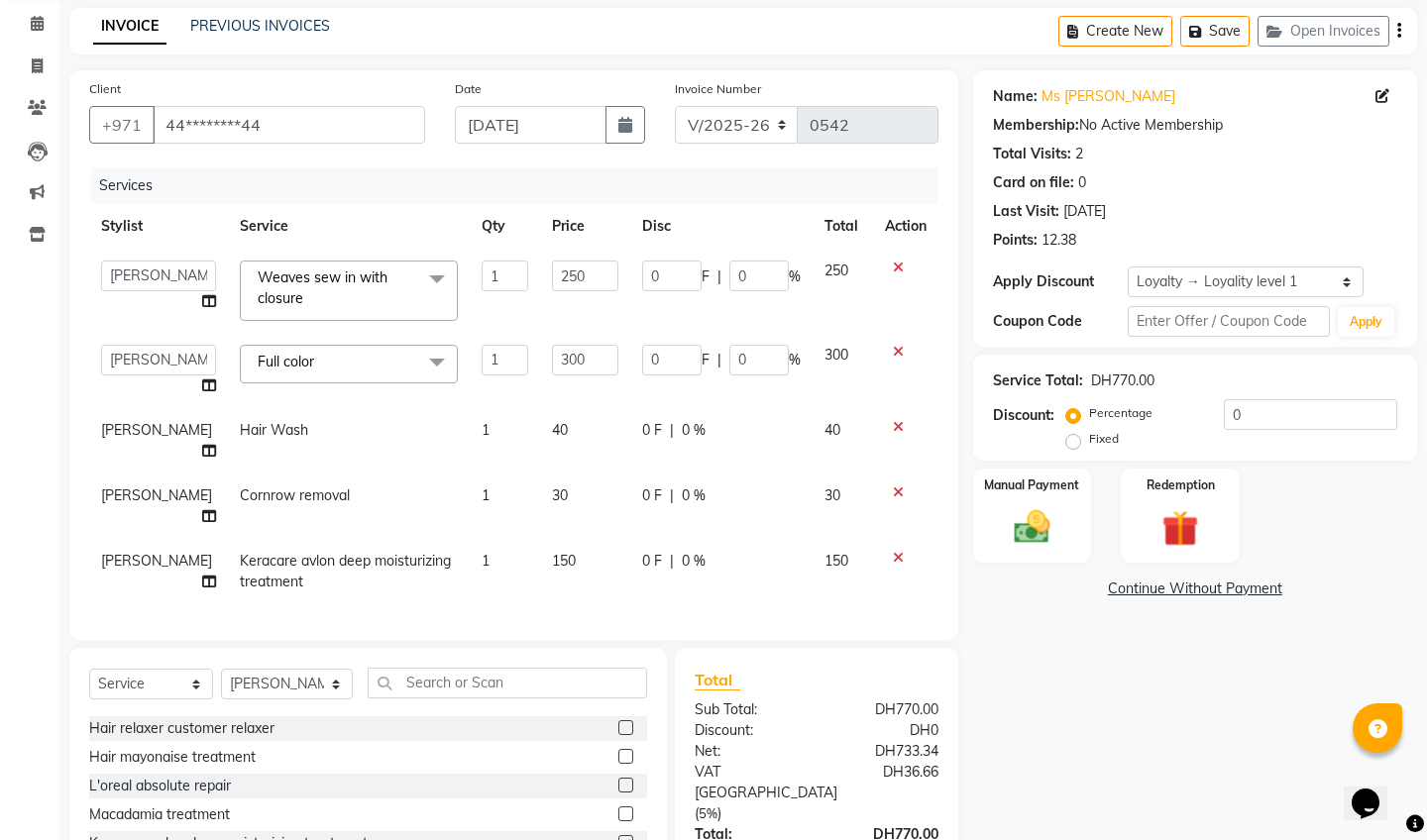 checkbox on "false" 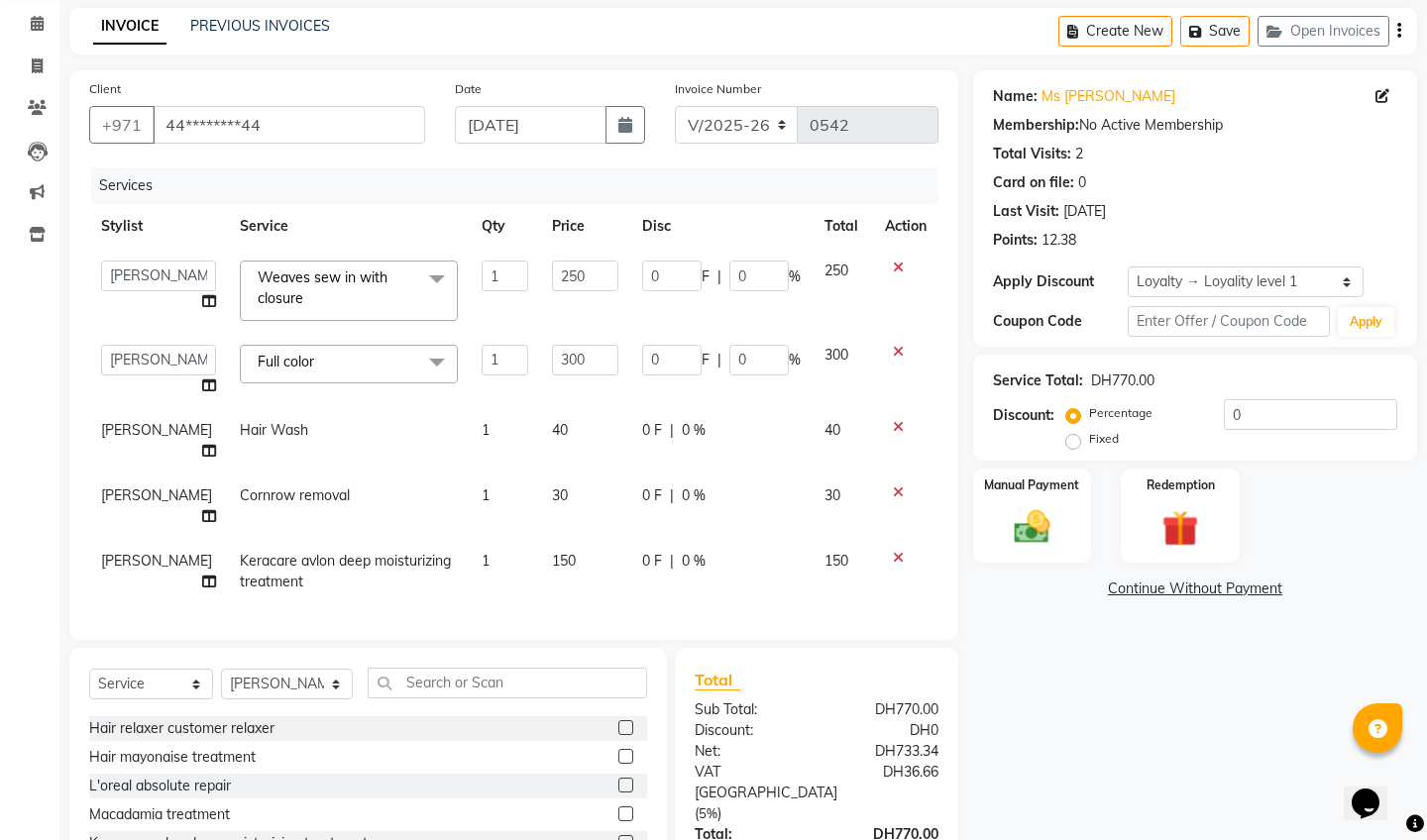 click on "[PERSON_NAME]" 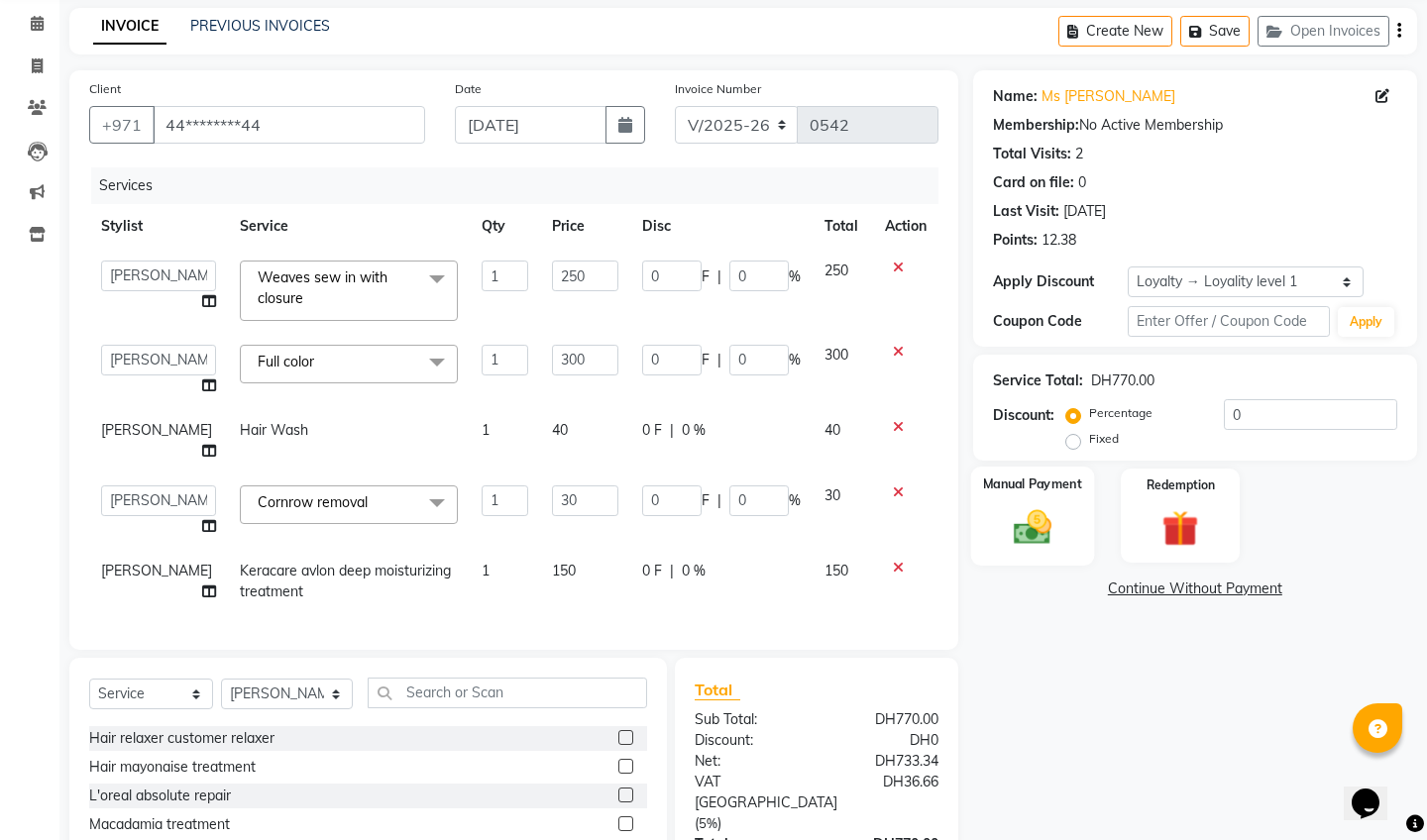 click 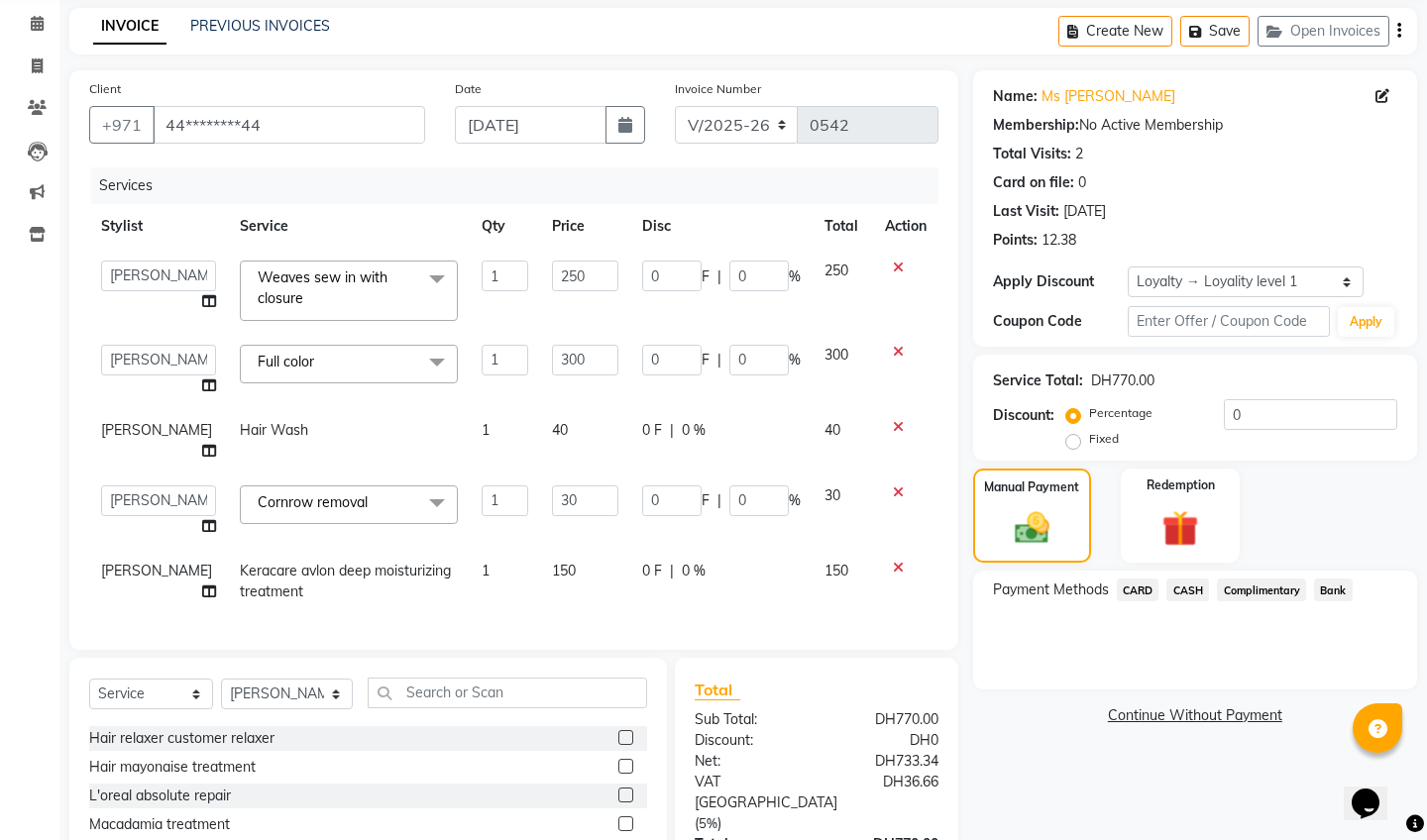 click on "CARD" 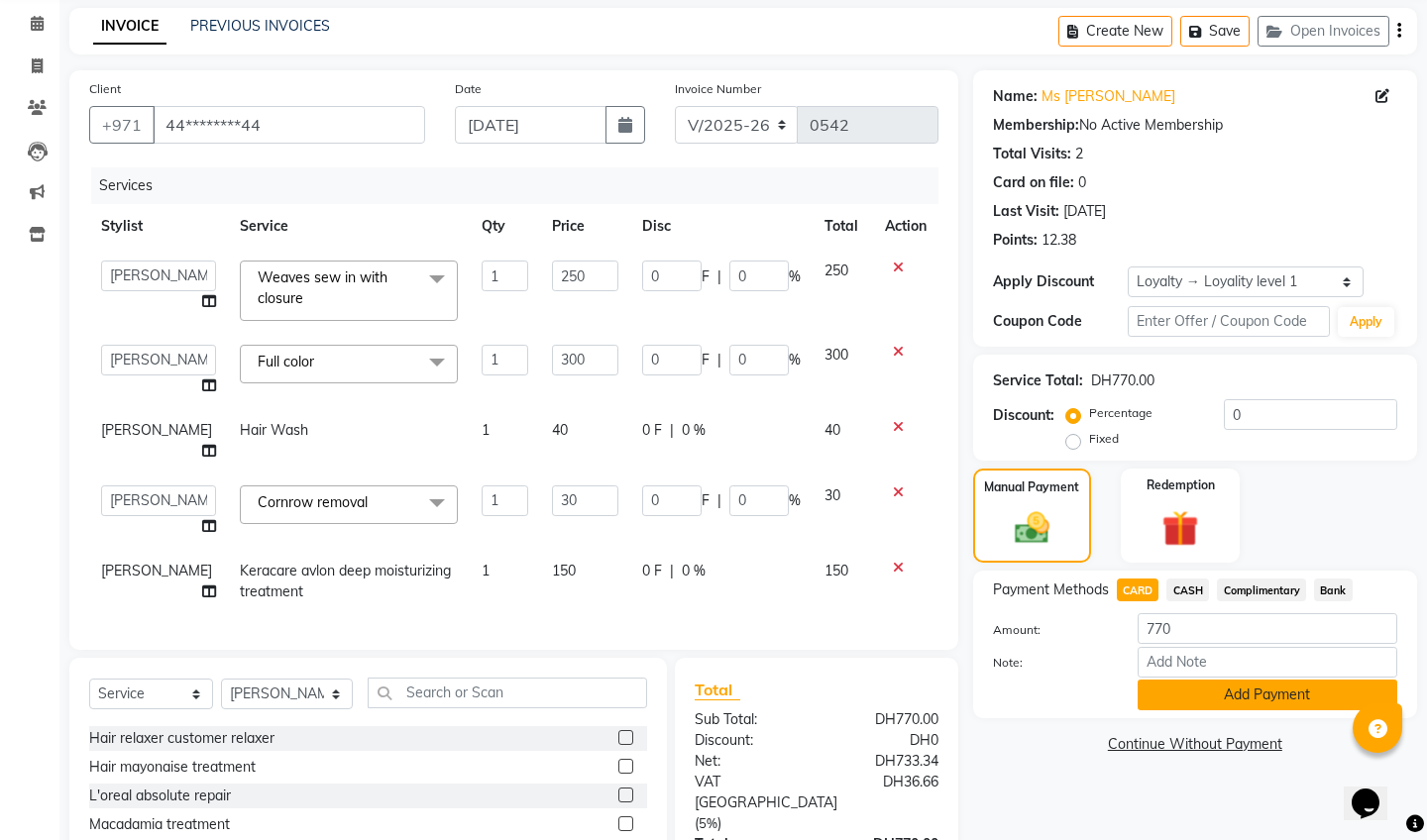 click on "Add Payment" 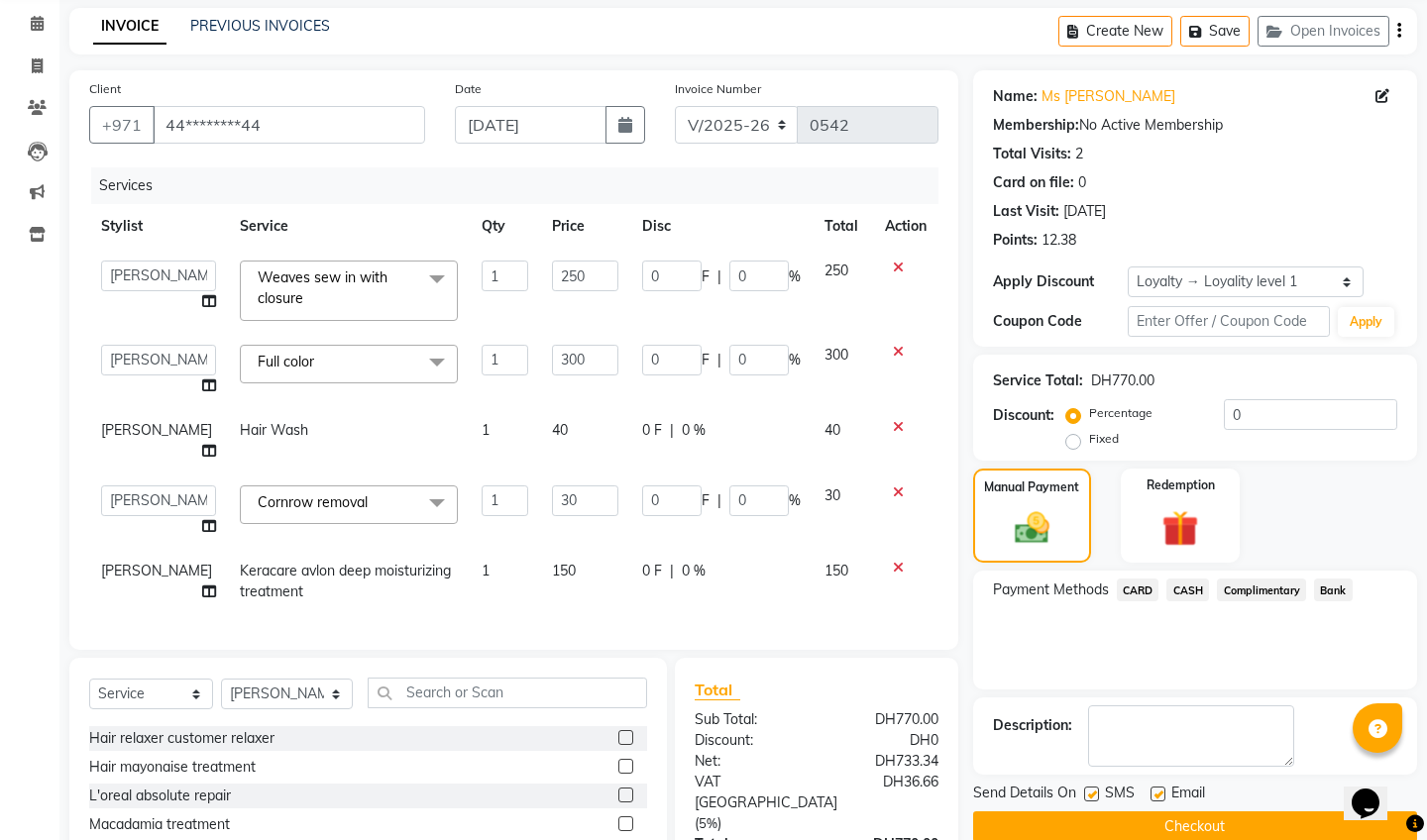 click on "Checkout" 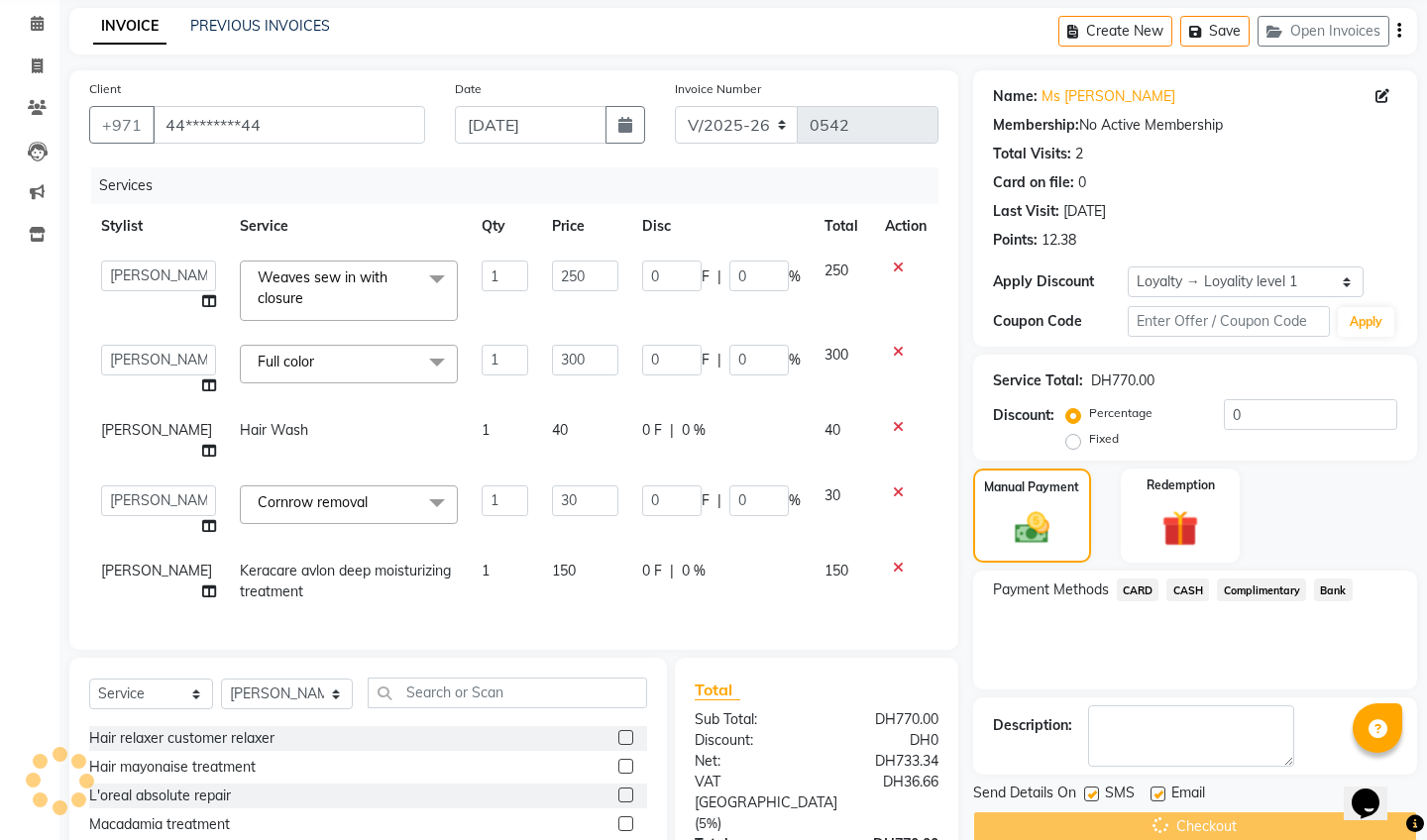 scroll, scrollTop: 313, scrollLeft: 0, axis: vertical 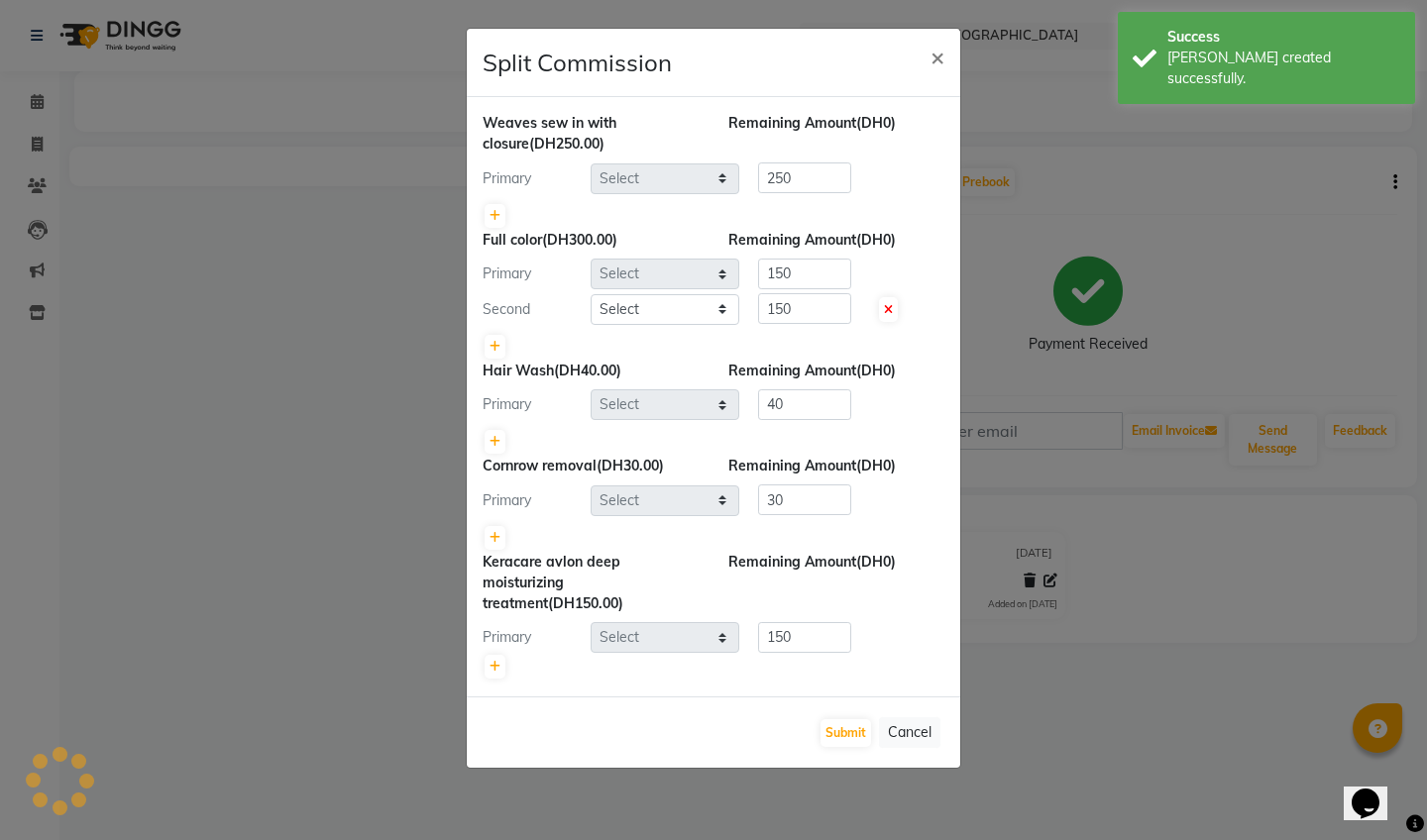 select on "57438" 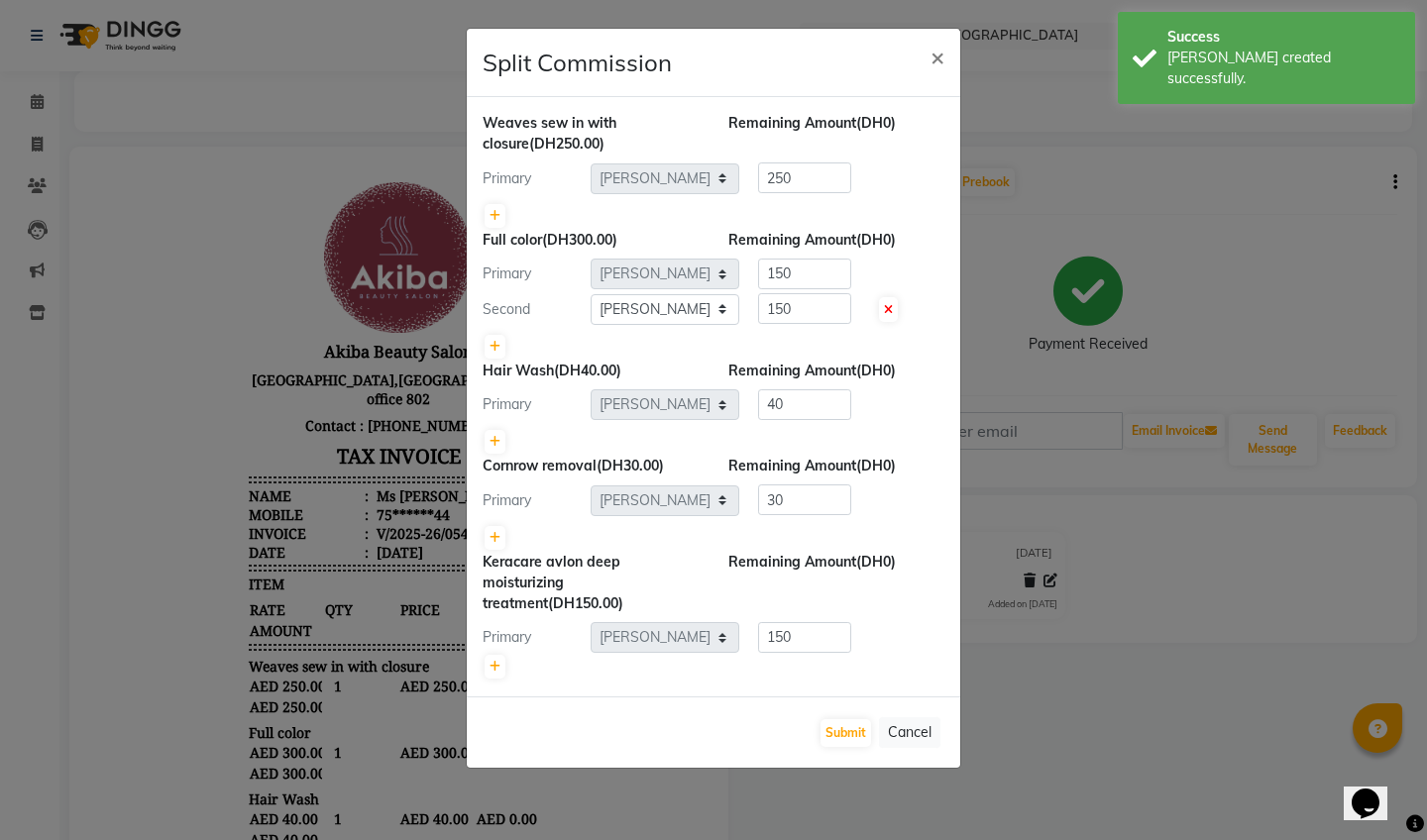 scroll, scrollTop: 0, scrollLeft: 0, axis: both 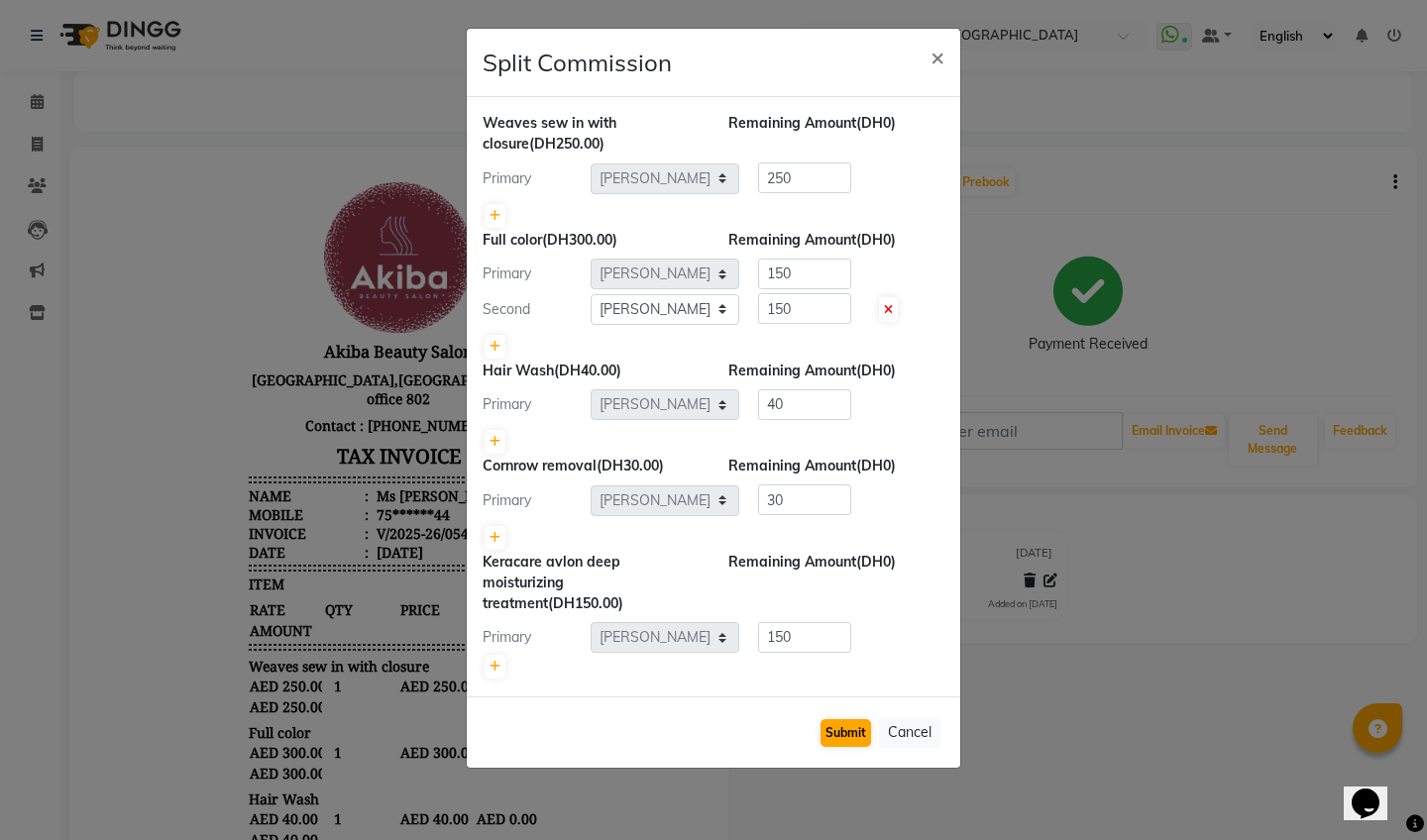 click on "Submit" 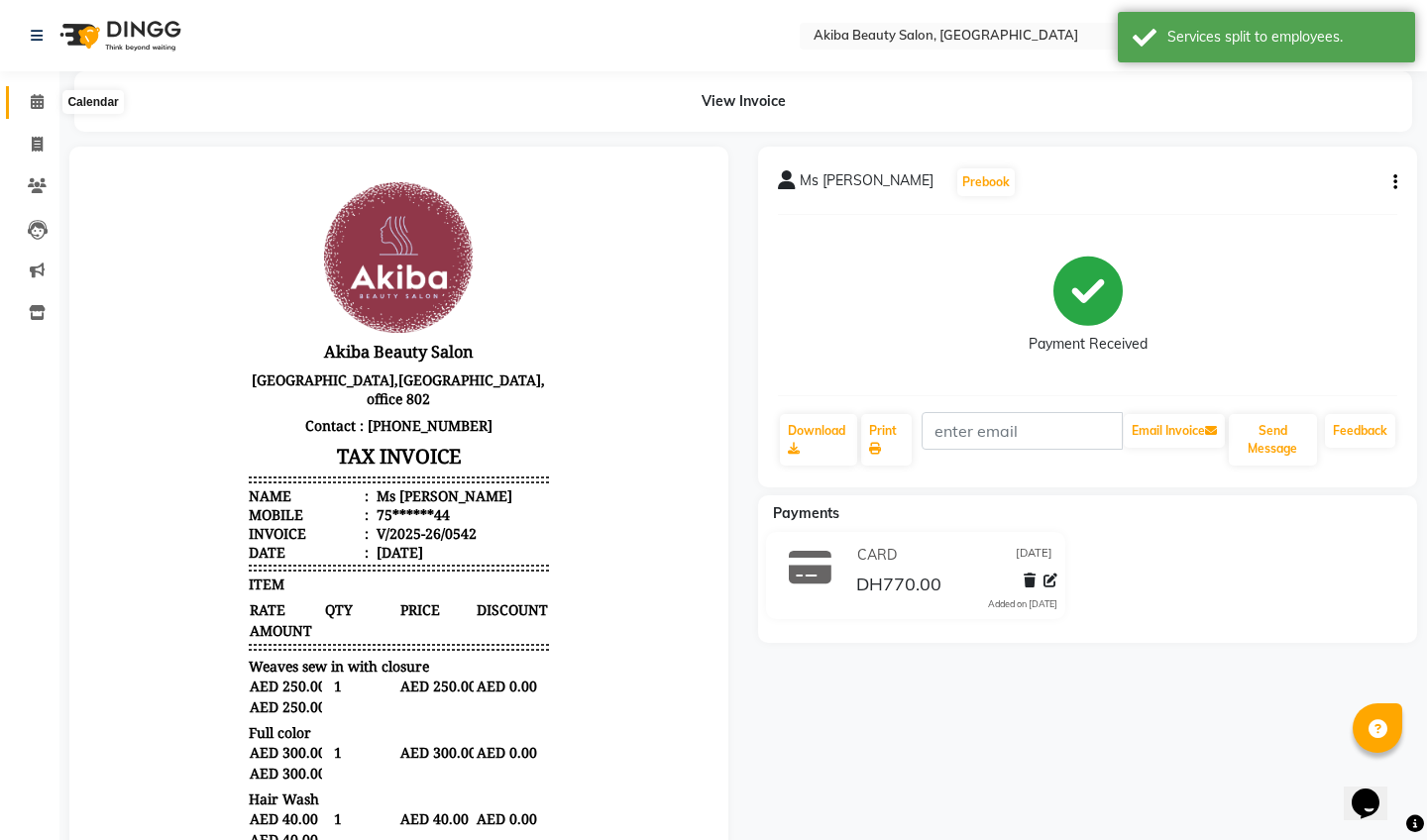 click 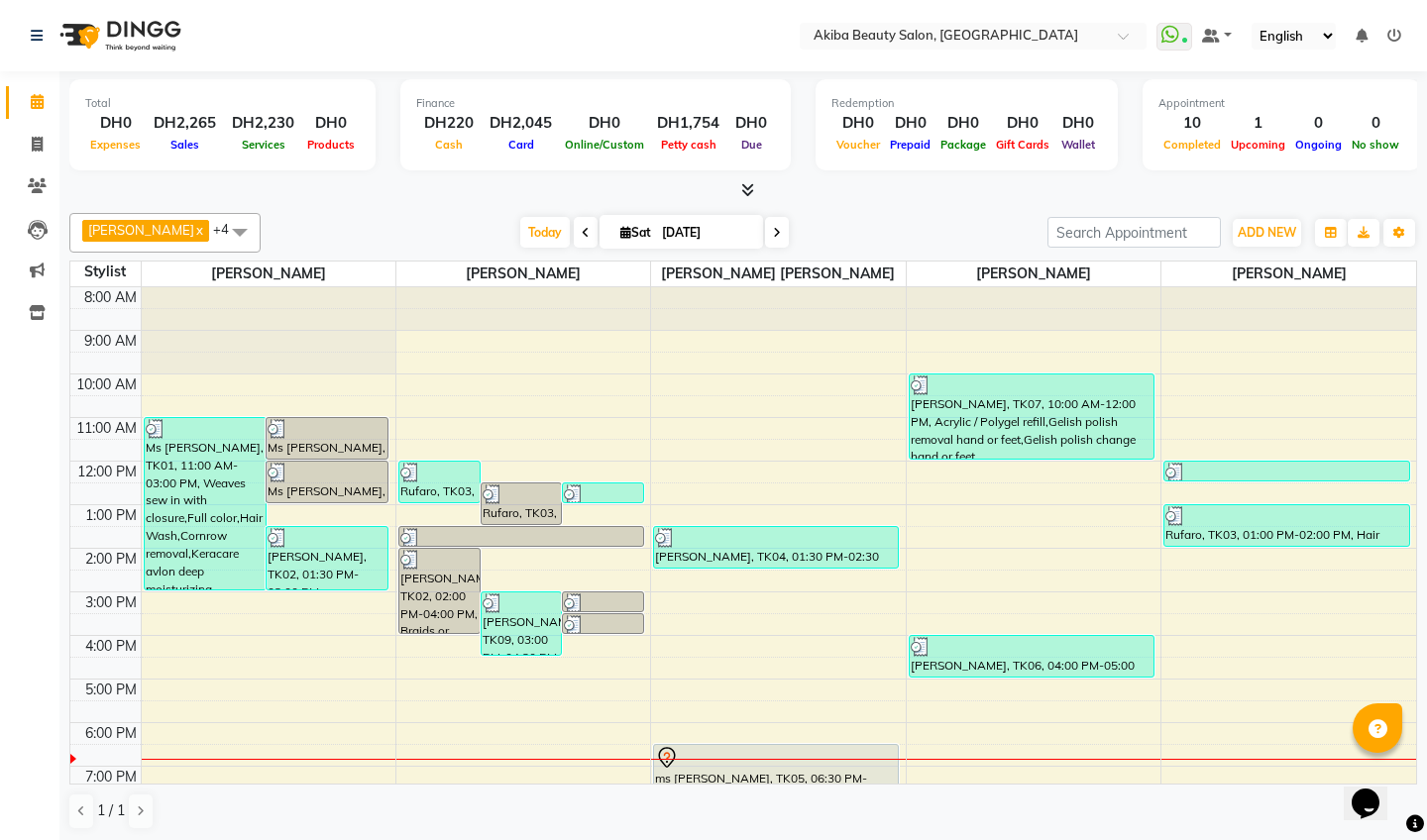 click at bounding box center [747, 189] 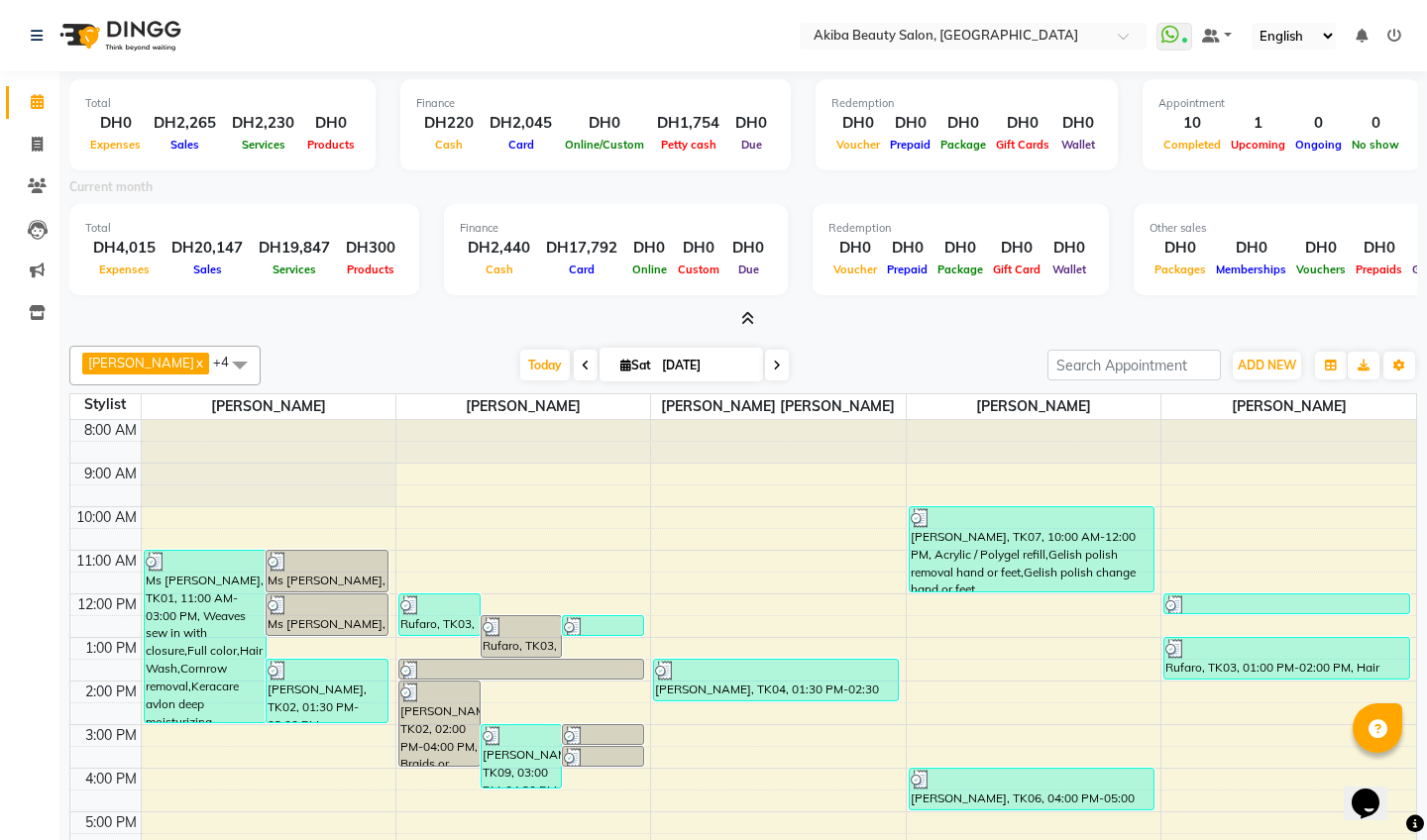 click at bounding box center (747, 318) 